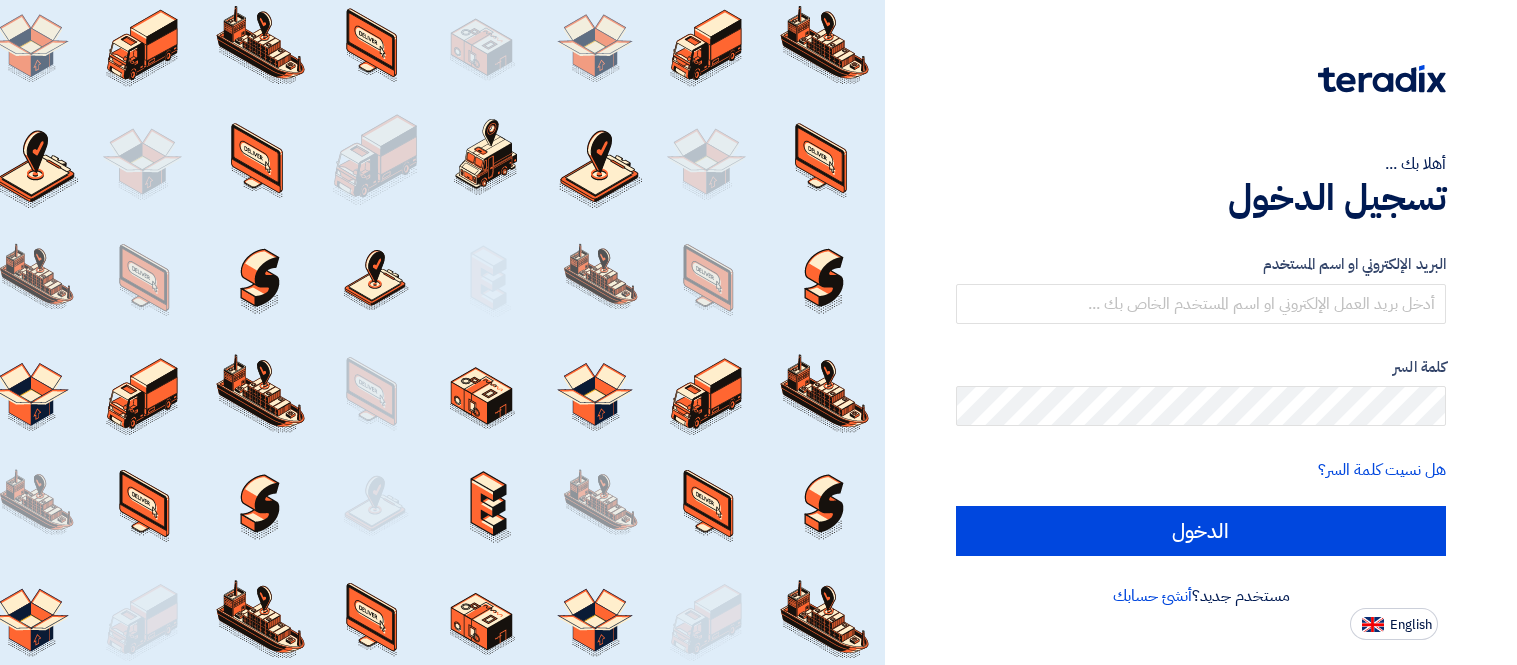 scroll, scrollTop: 0, scrollLeft: 0, axis: both 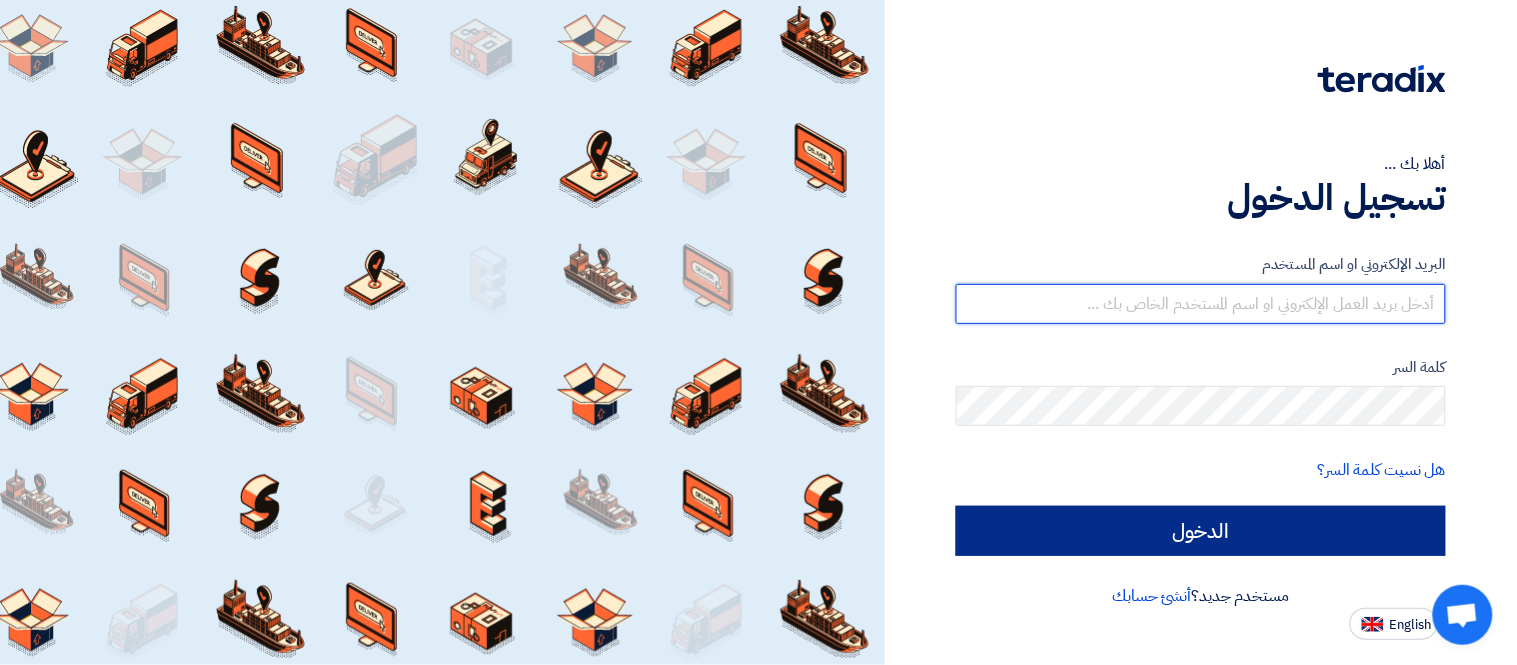 type on "[EMAIL]" 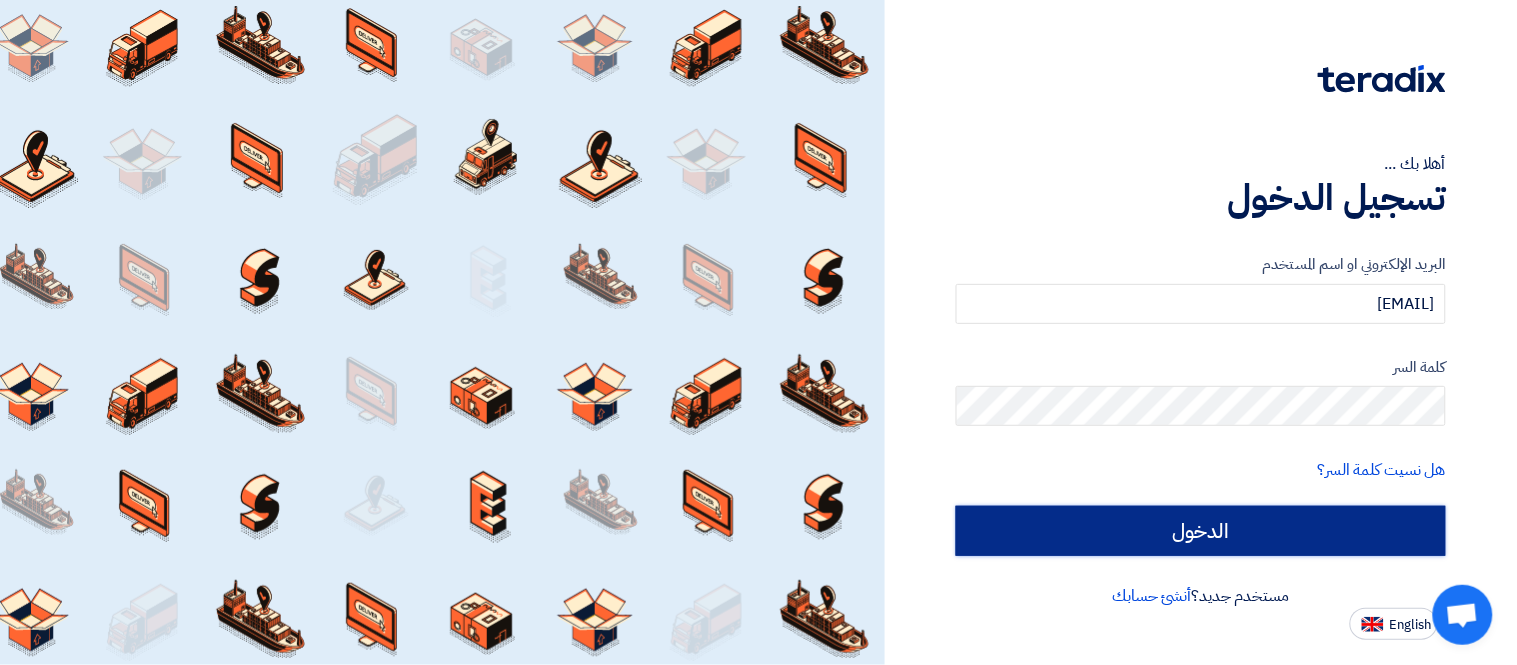 click on "الدخول" 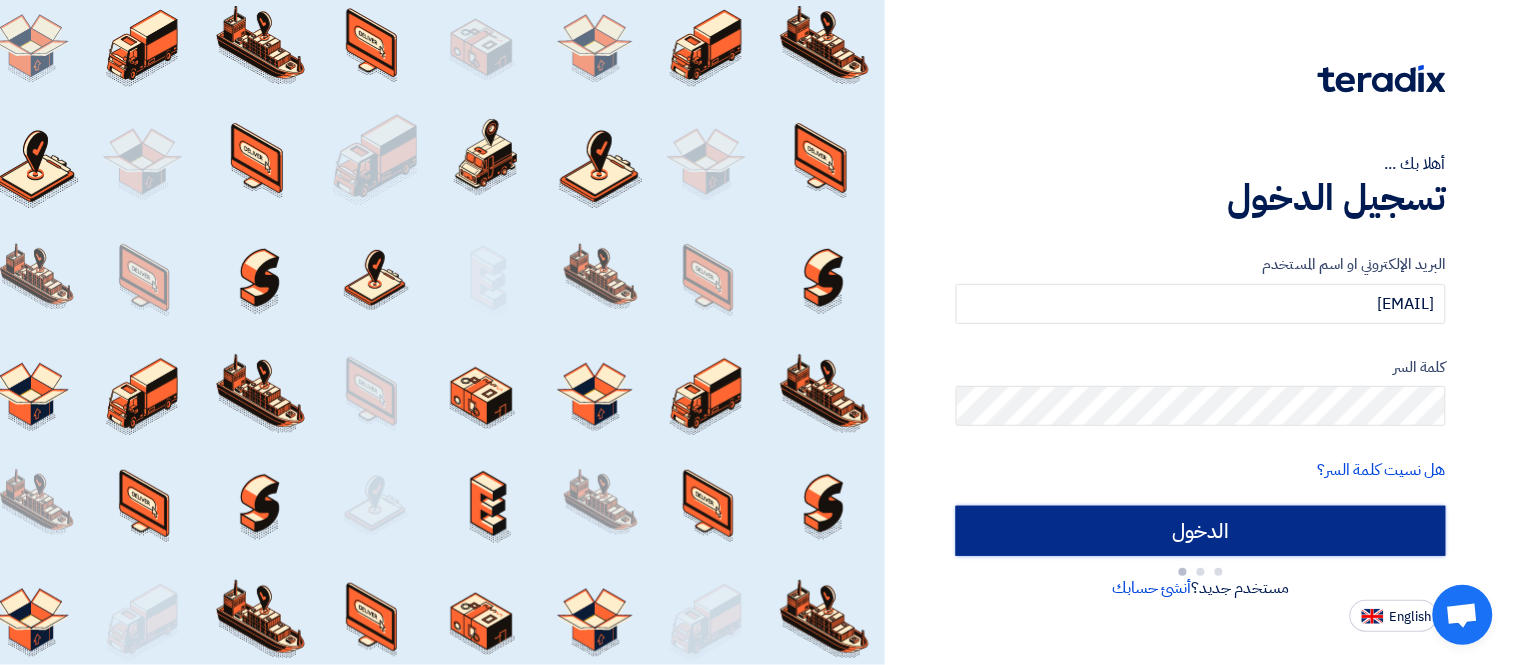 type on "Sign in" 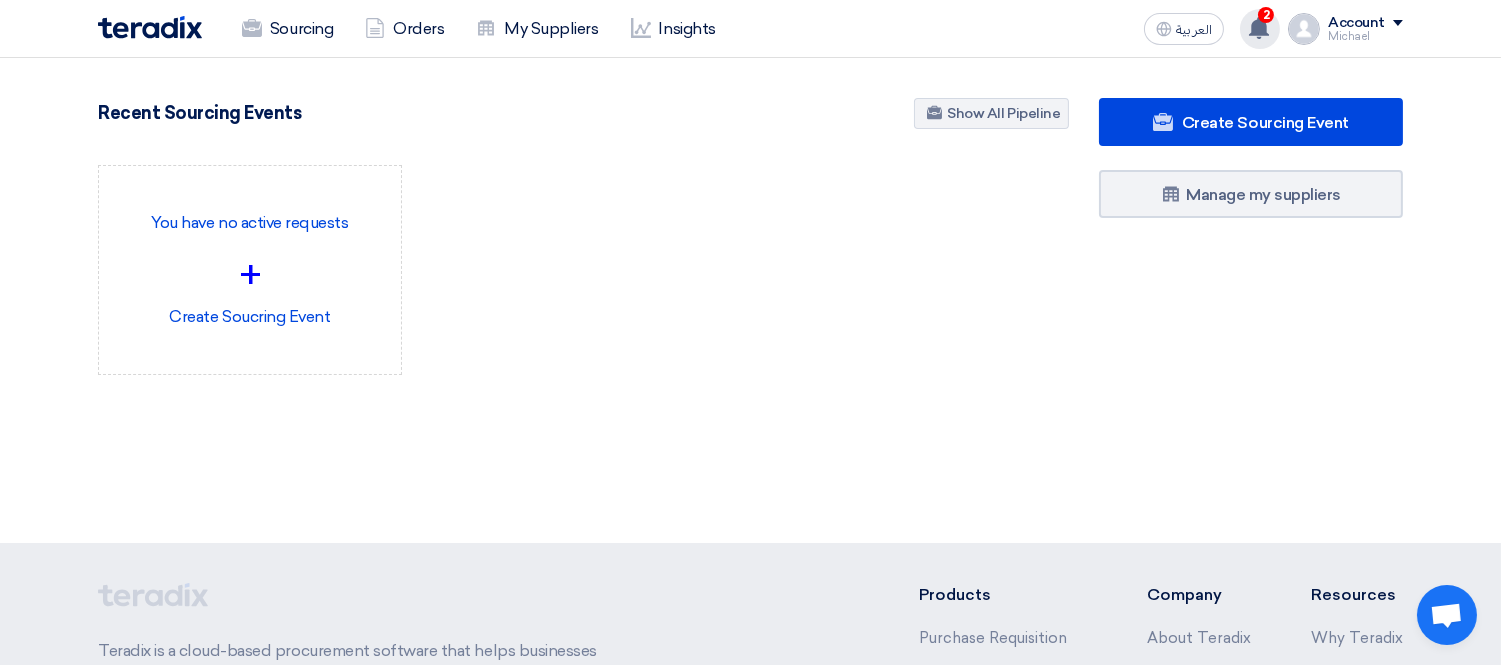 click 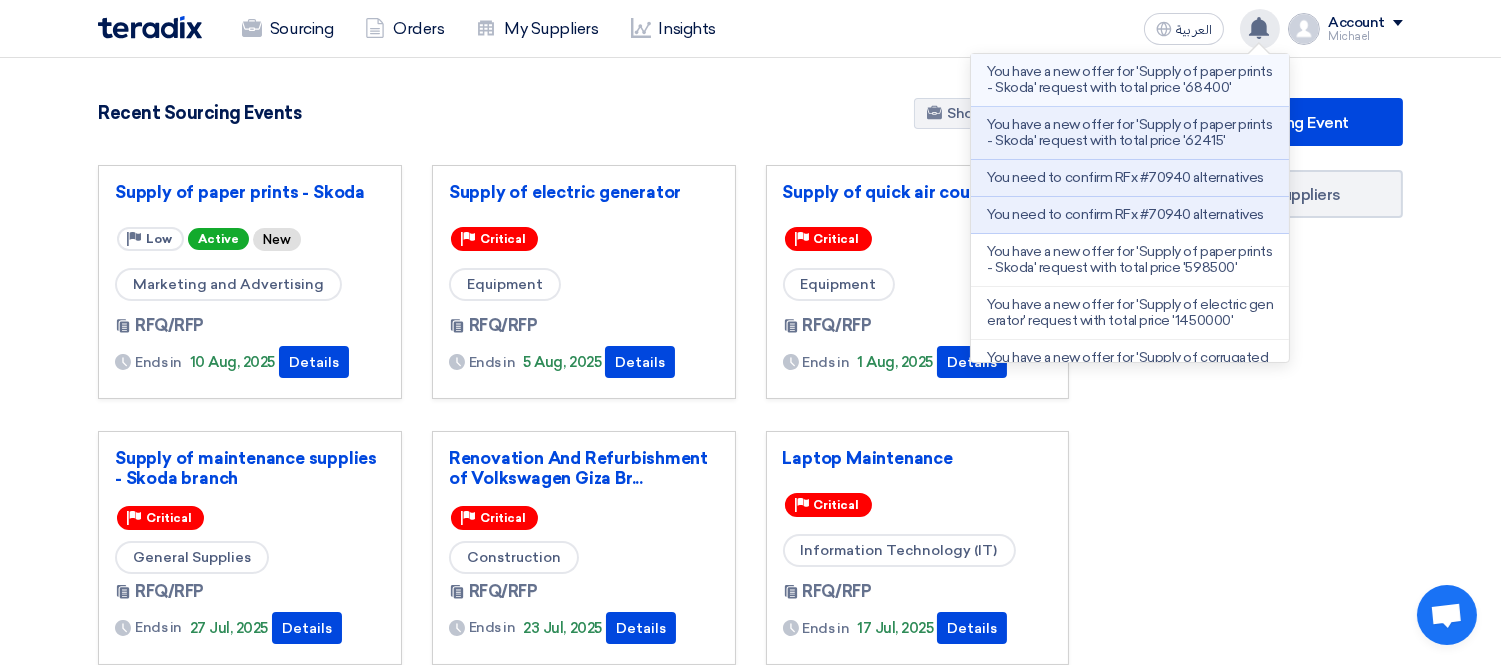 click on "You have a new offer for 'Supply of paper prints - Skoda' request with total price '68400'" 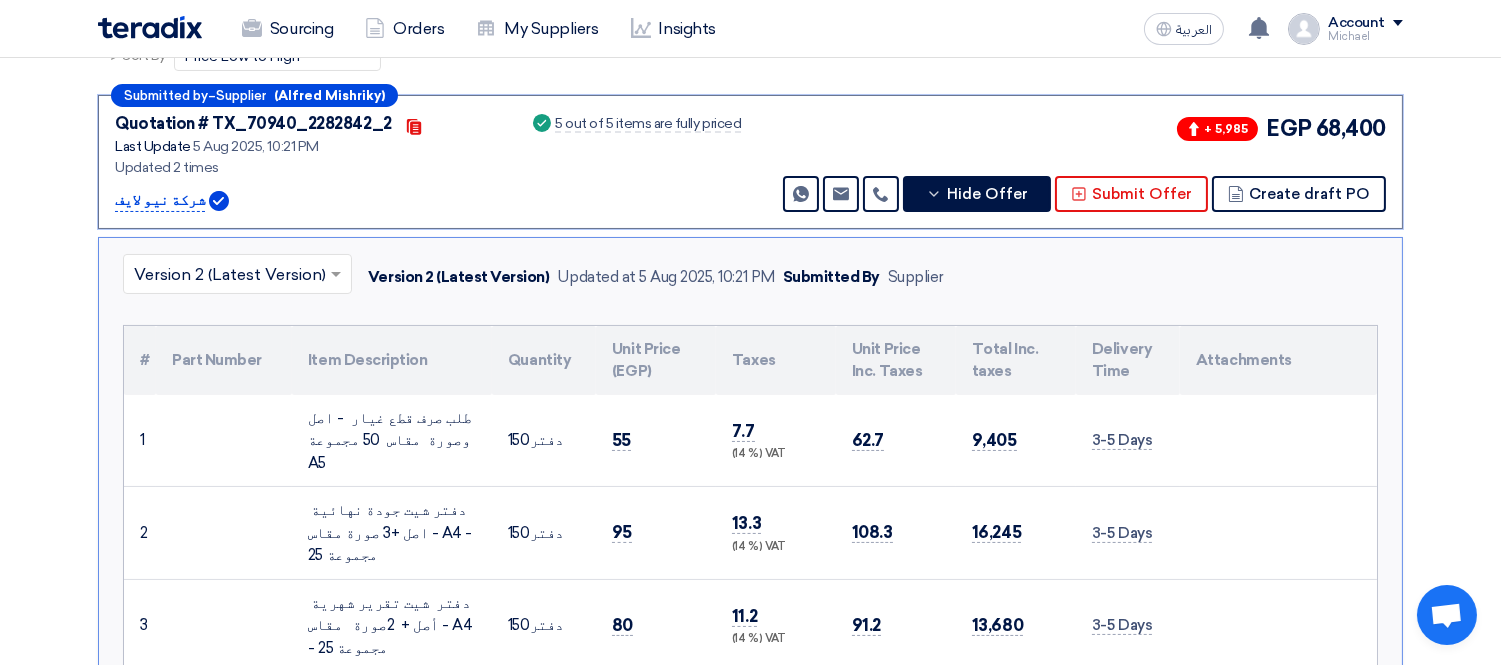 scroll, scrollTop: 413, scrollLeft: 0, axis: vertical 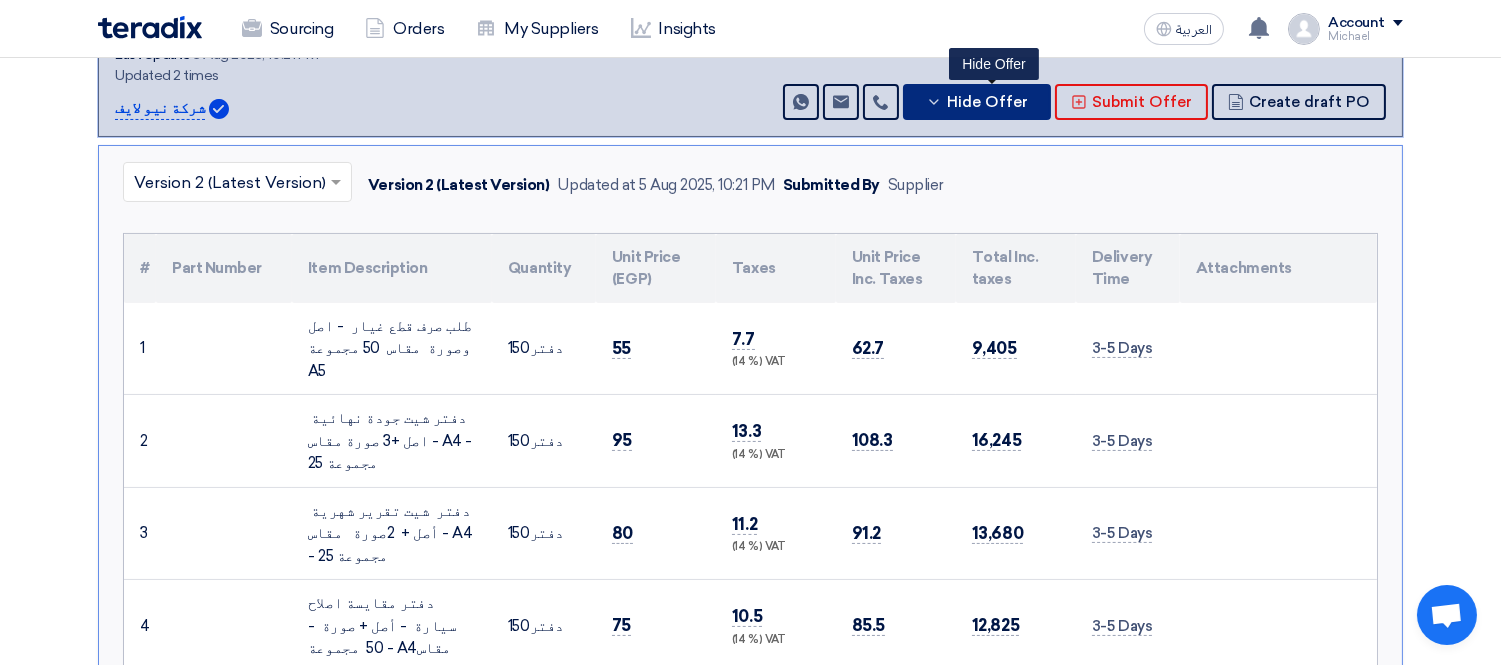 click on "Hide Offer" at bounding box center [987, 102] 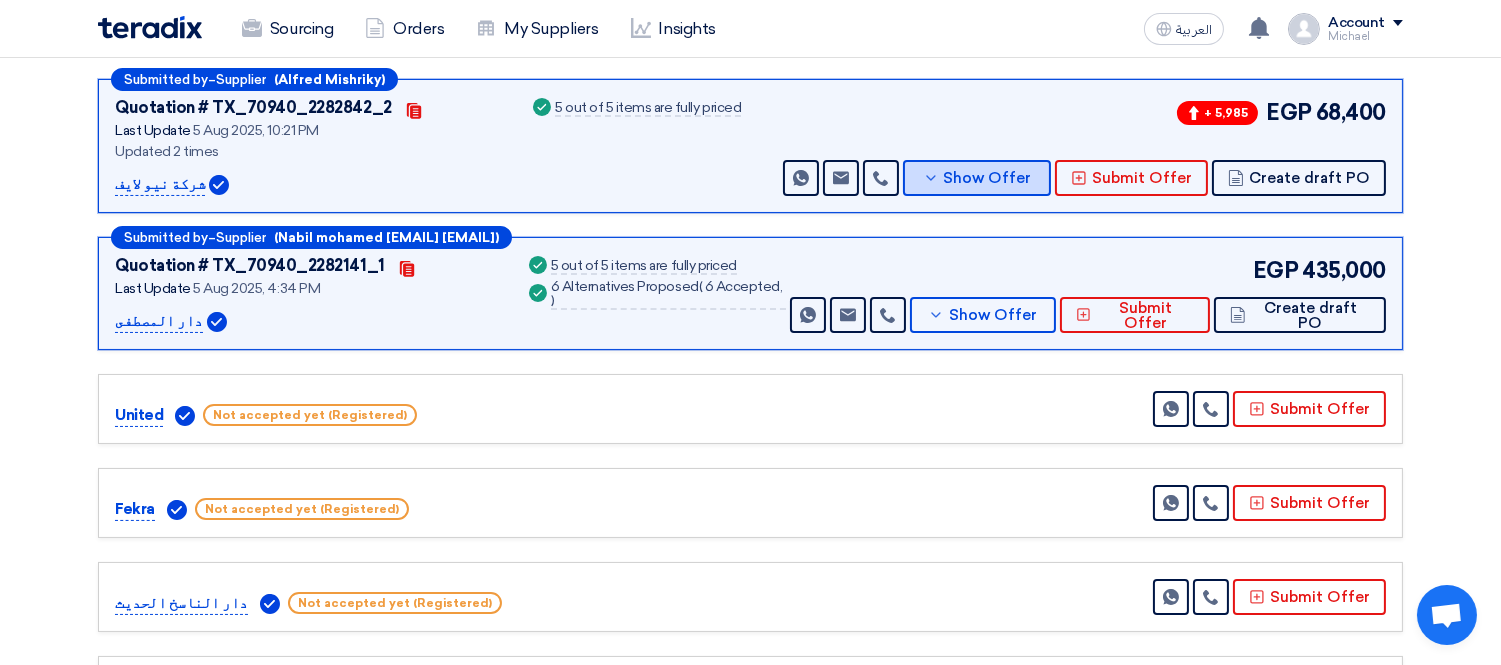 scroll, scrollTop: 302, scrollLeft: 0, axis: vertical 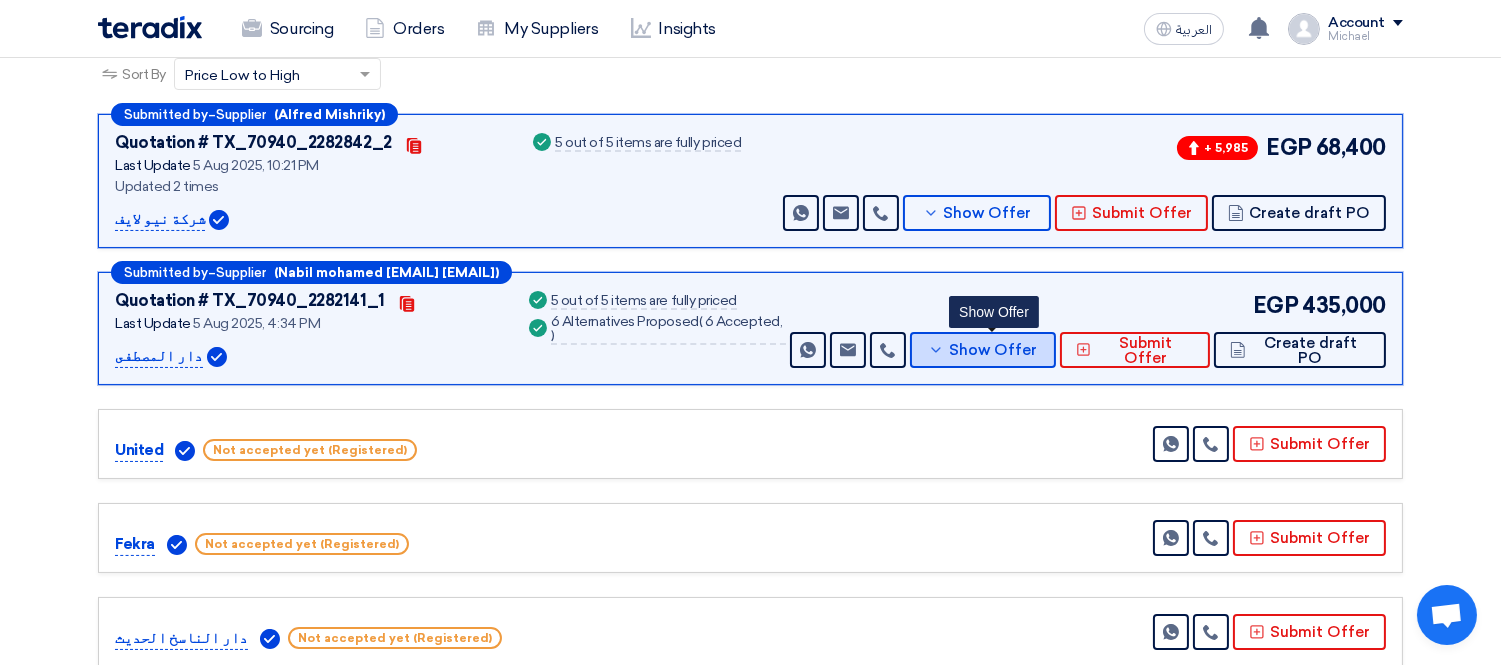 click on "Show Offer" at bounding box center [993, 350] 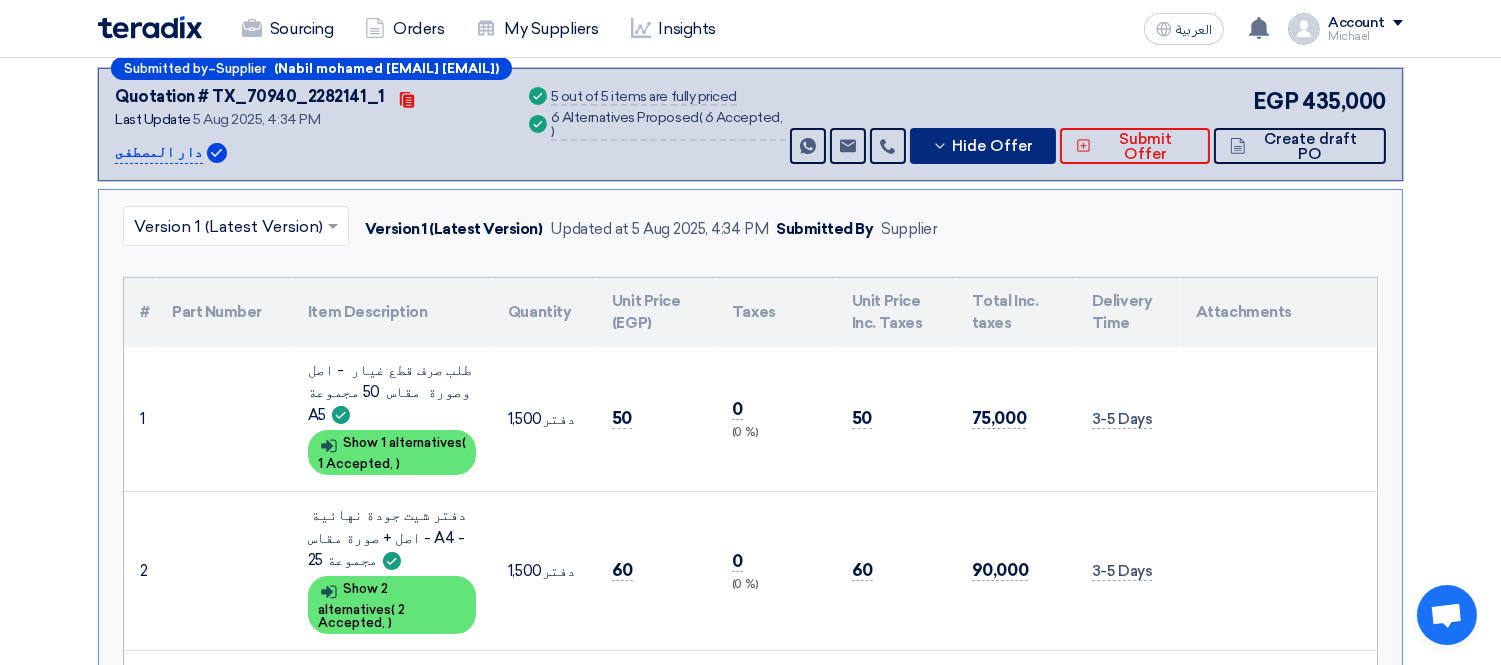 scroll, scrollTop: 524, scrollLeft: 0, axis: vertical 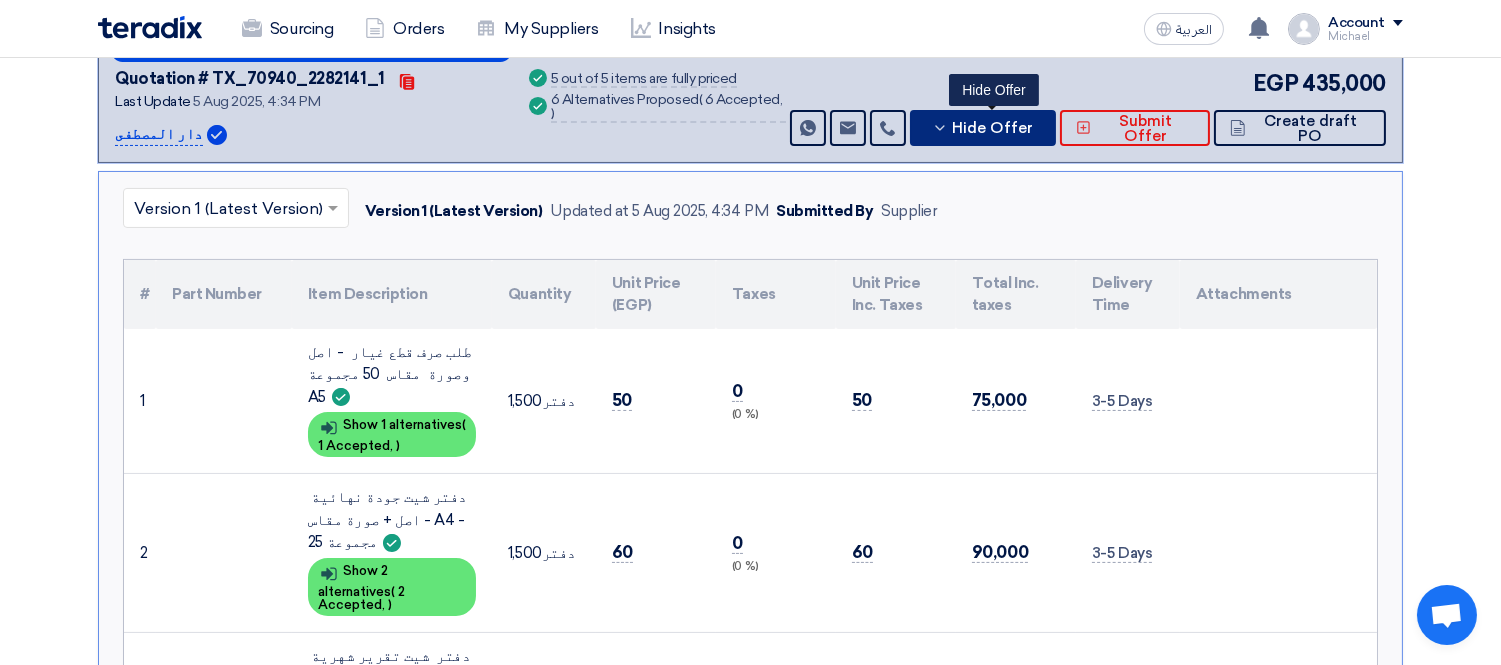 click on "Hide Offer" at bounding box center [993, 128] 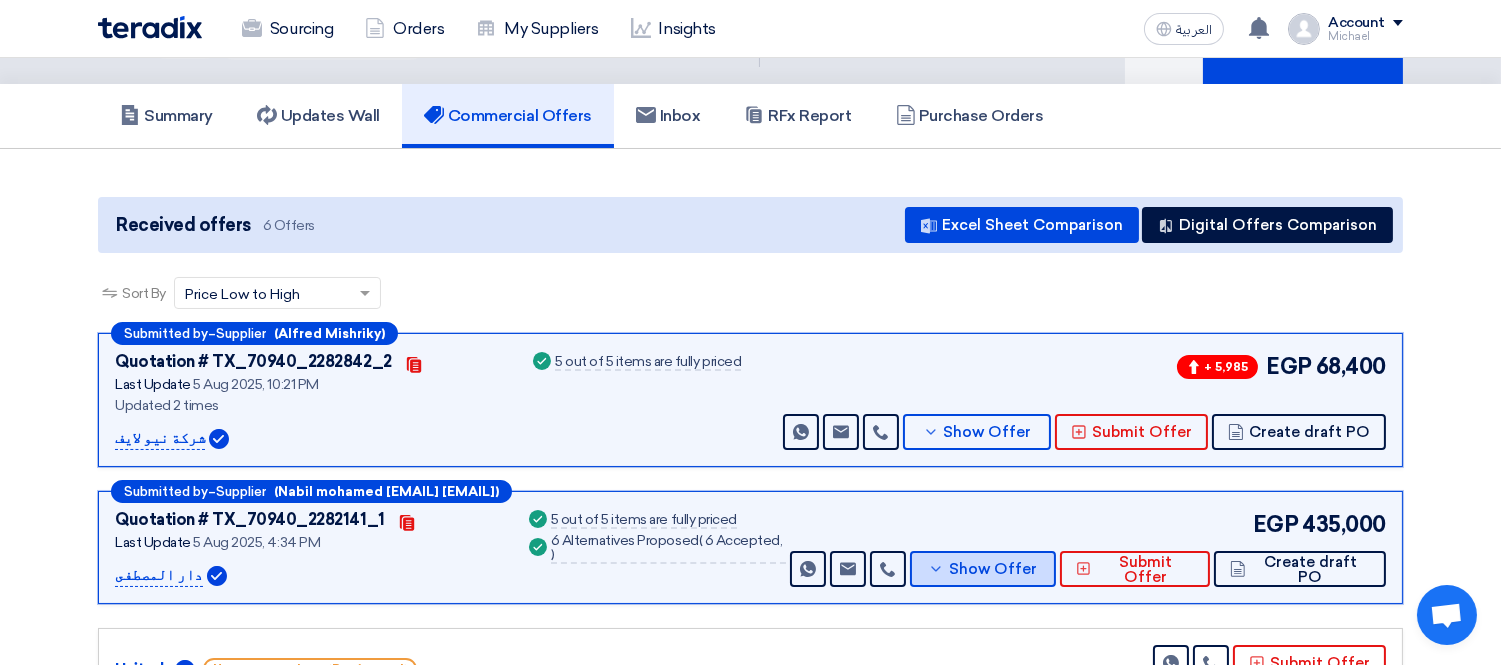scroll, scrollTop: 0, scrollLeft: 0, axis: both 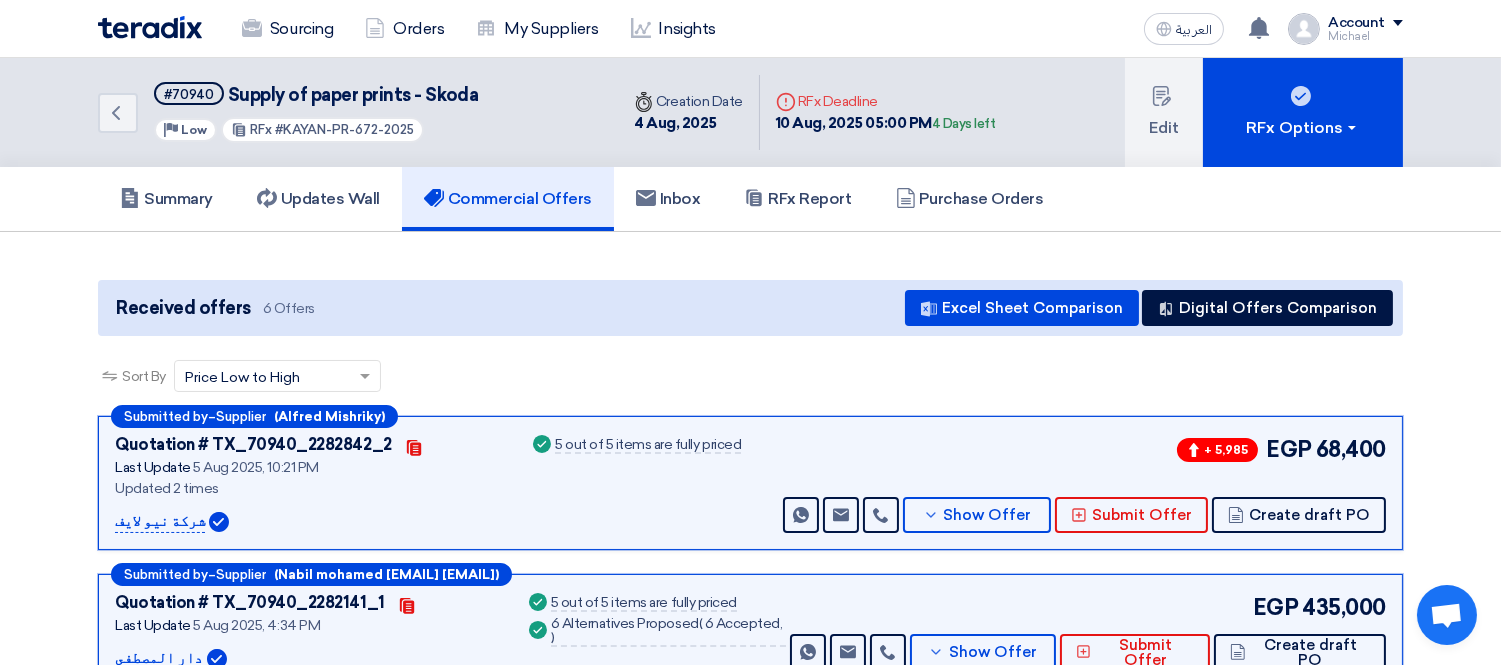 click on "Michael" 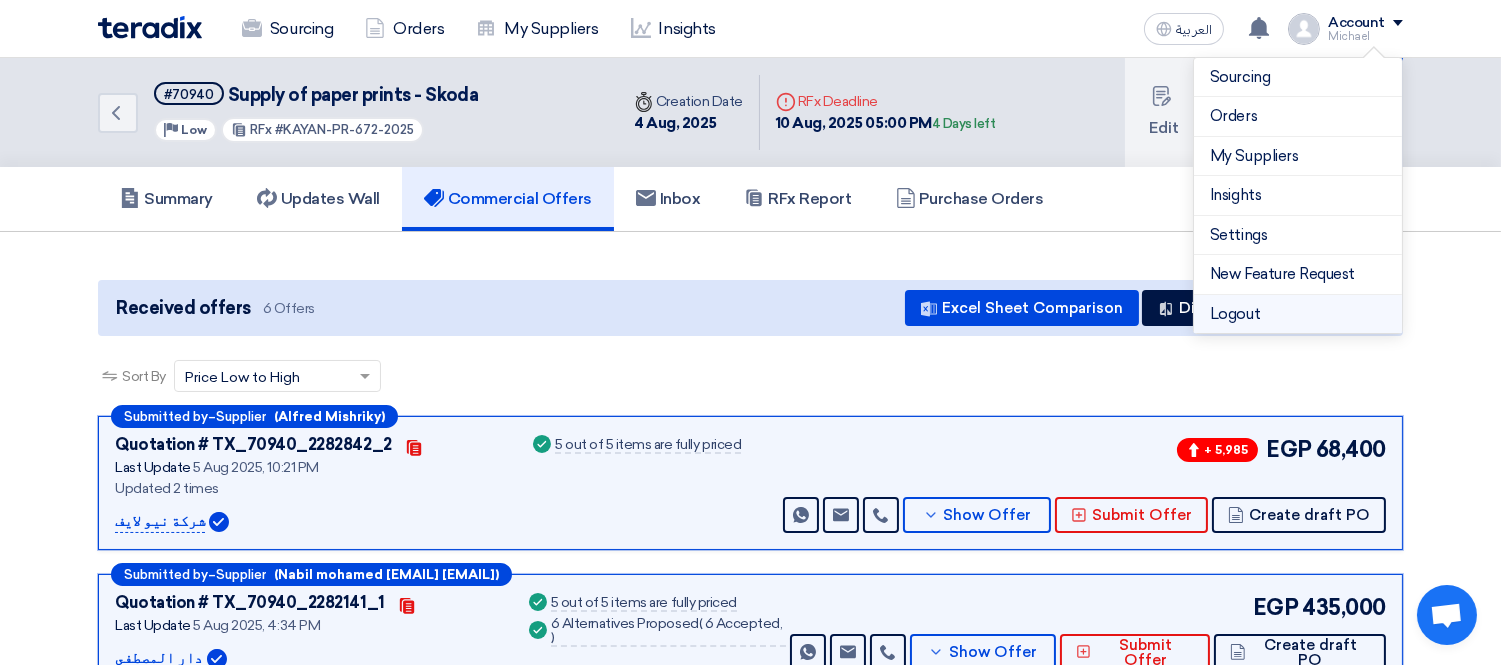 click on "Logout" 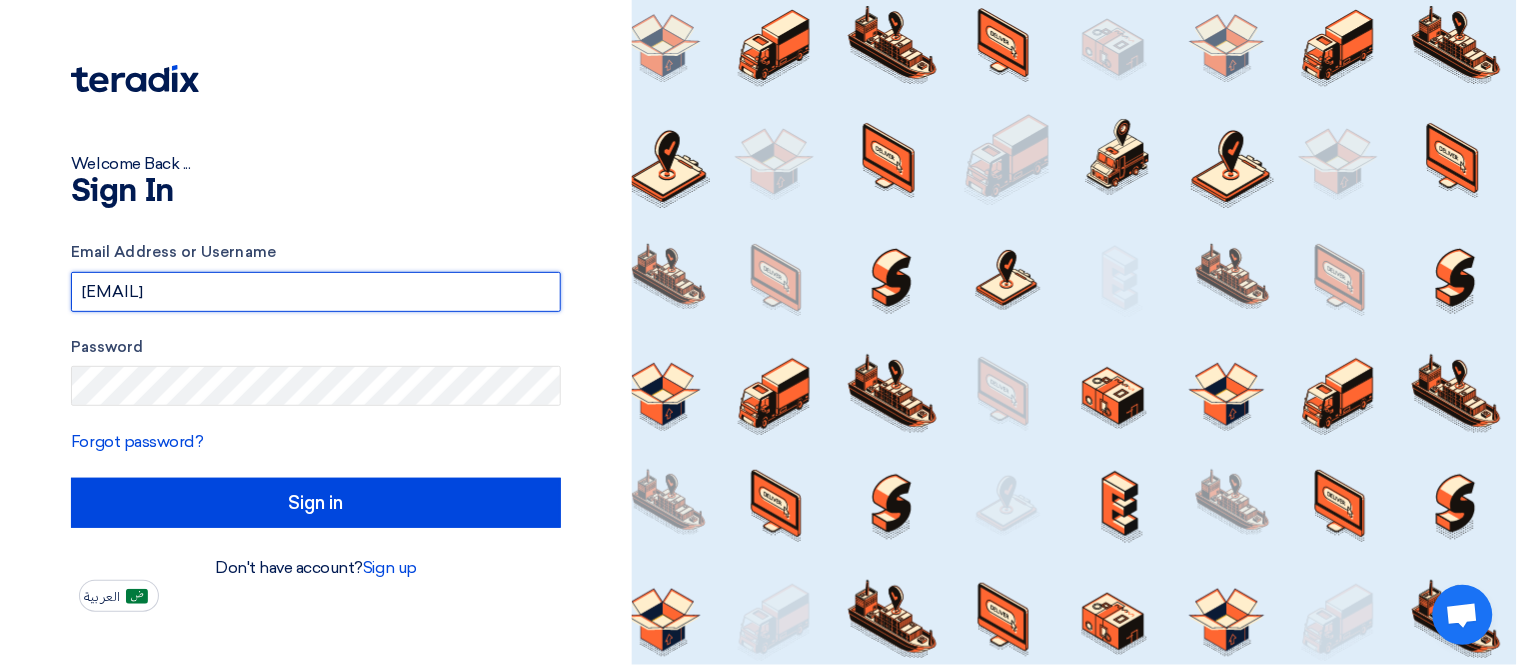 drag, startPoint x: 357, startPoint y: 298, endPoint x: 2, endPoint y: 296, distance: 355.00565 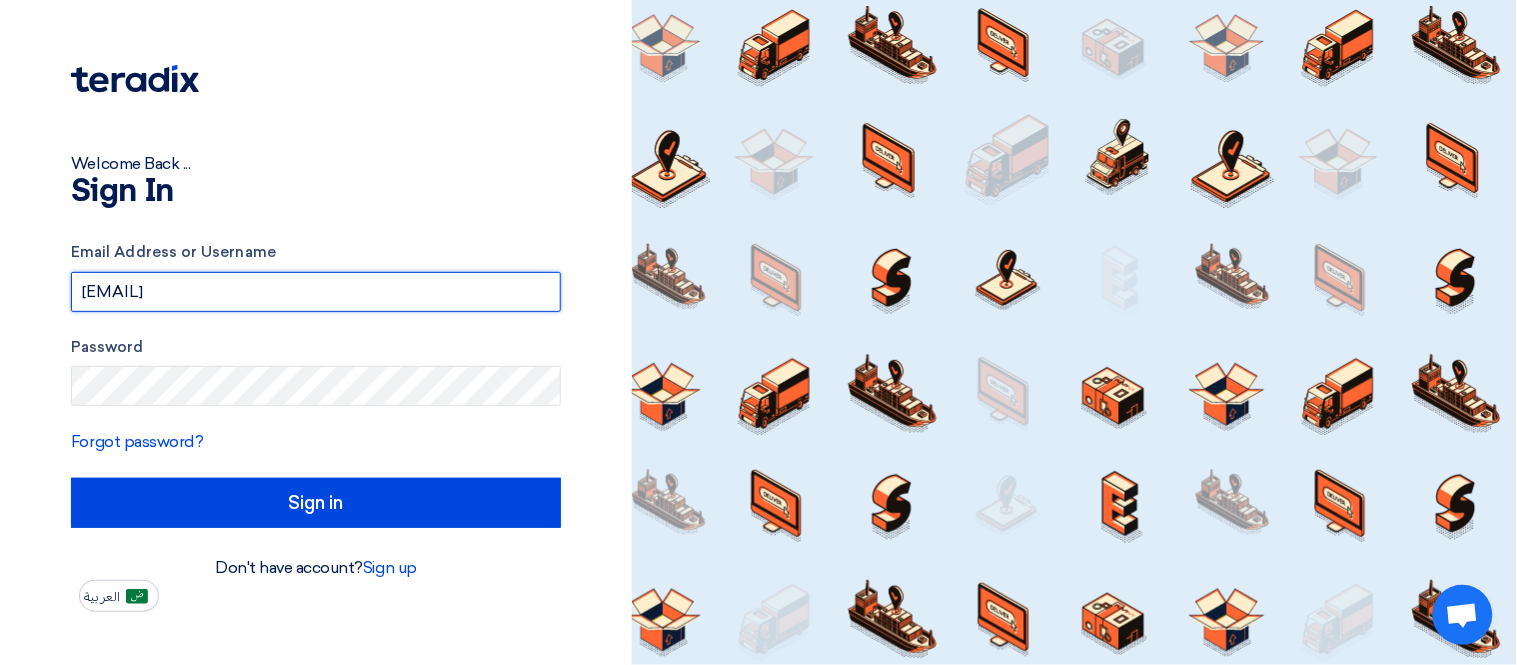paste on "[EMAIL]" 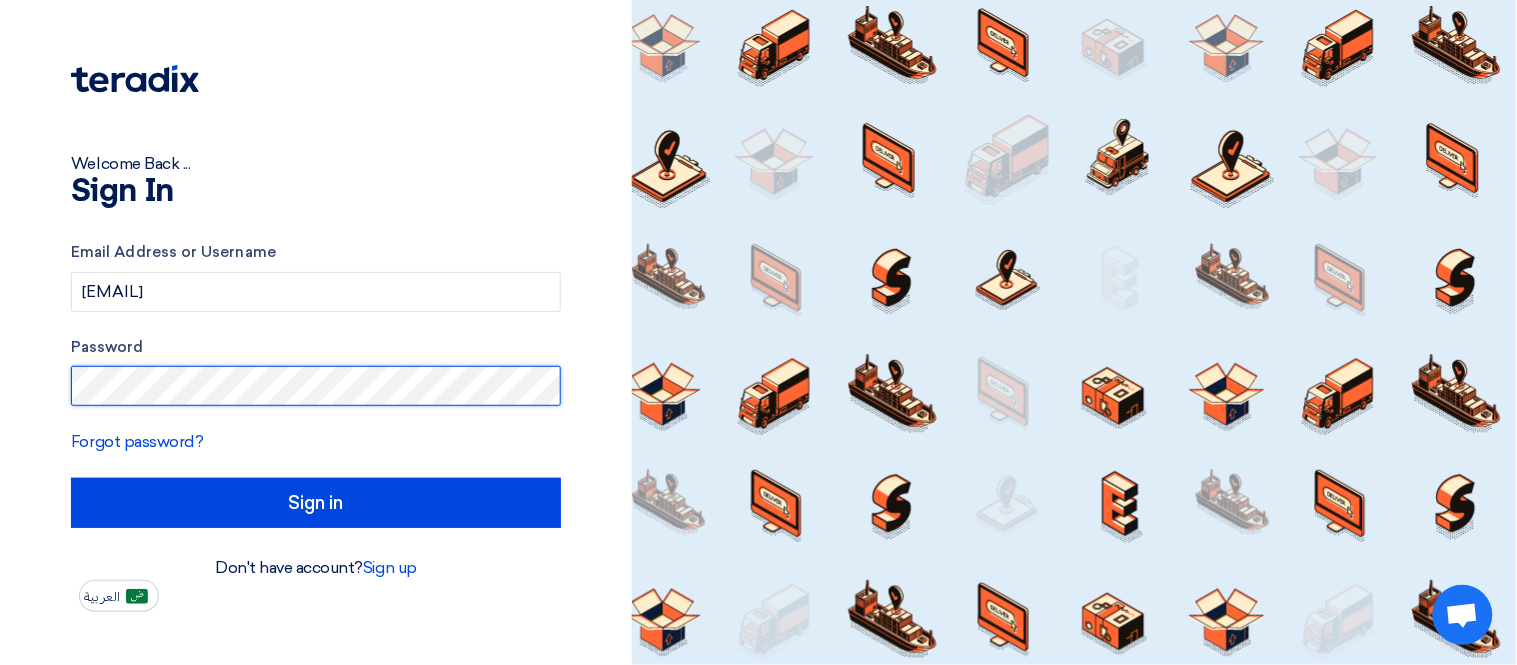click on "Welcome Back ...
Sign In
Email Address or Username
[EMAIL]
Password
Forgot password?
Sign in
Don't have account?
Sign up
العربية" 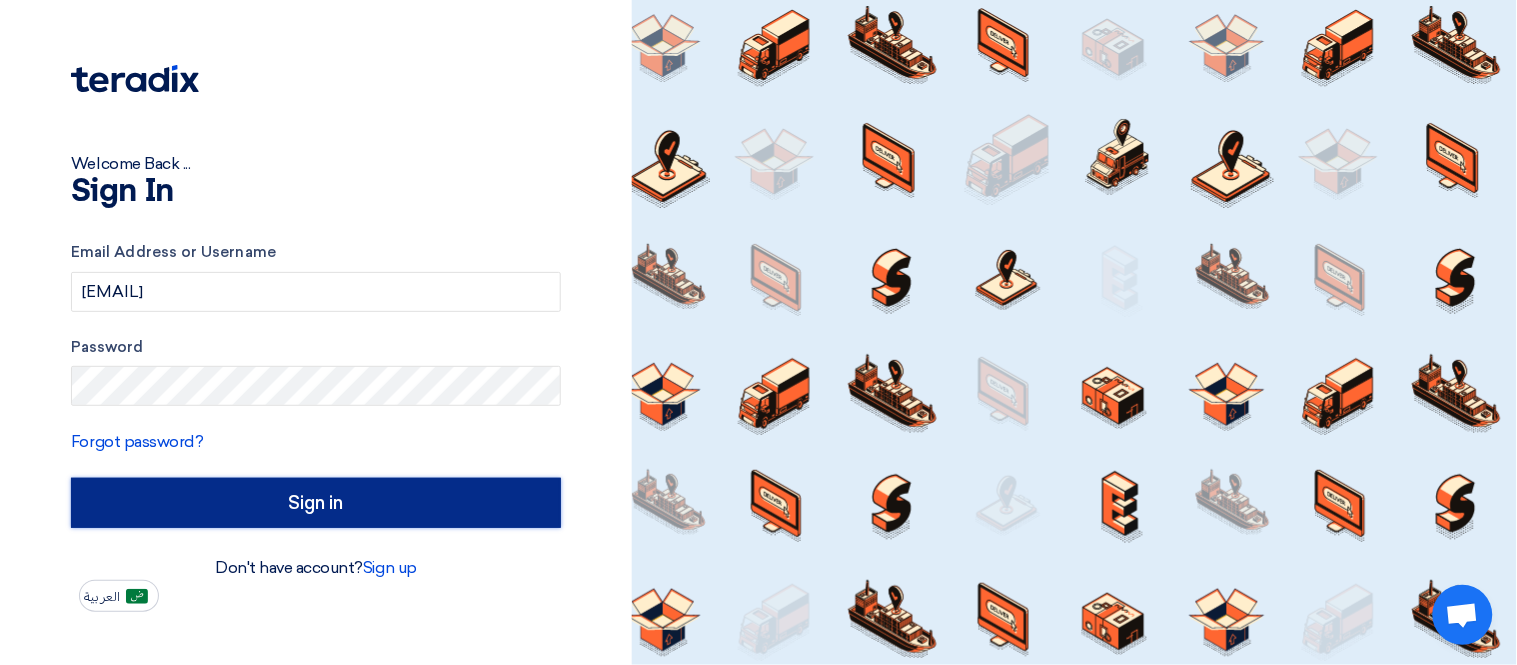 click on "Sign in" 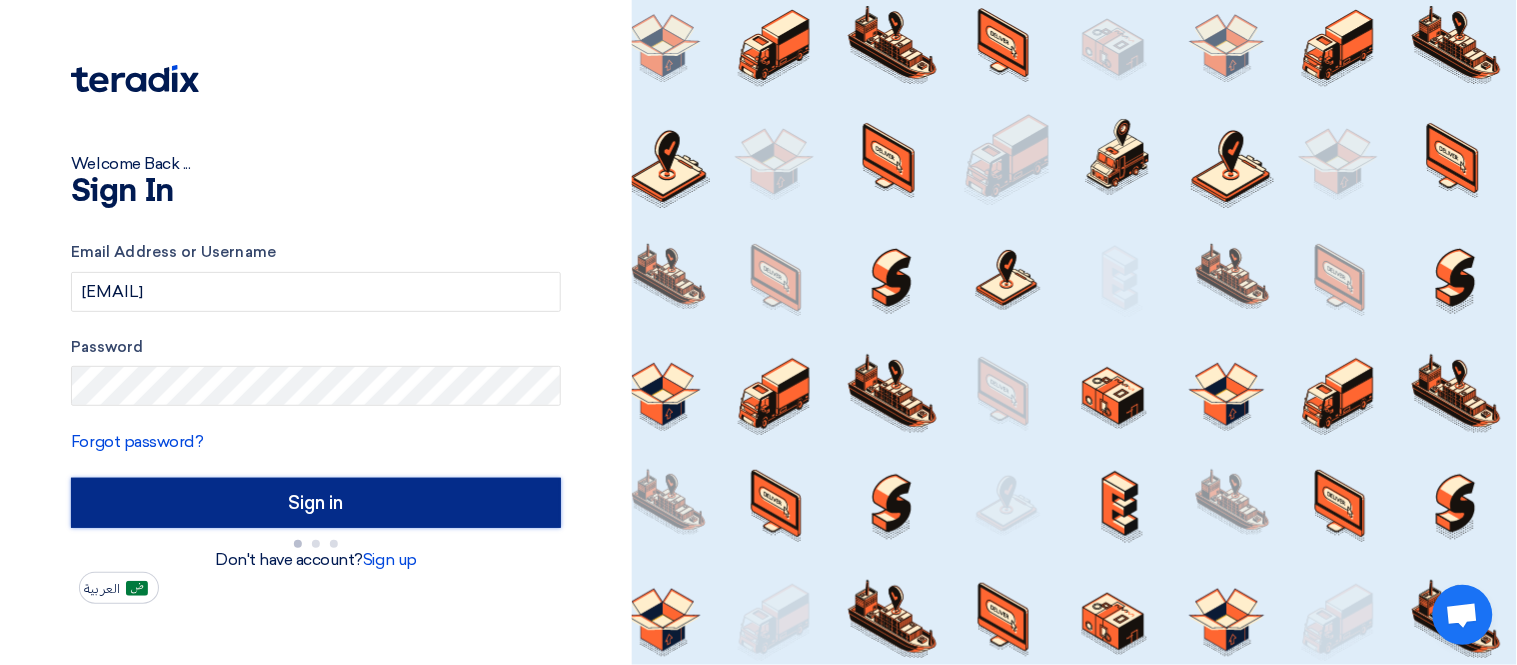 type on "الدخول" 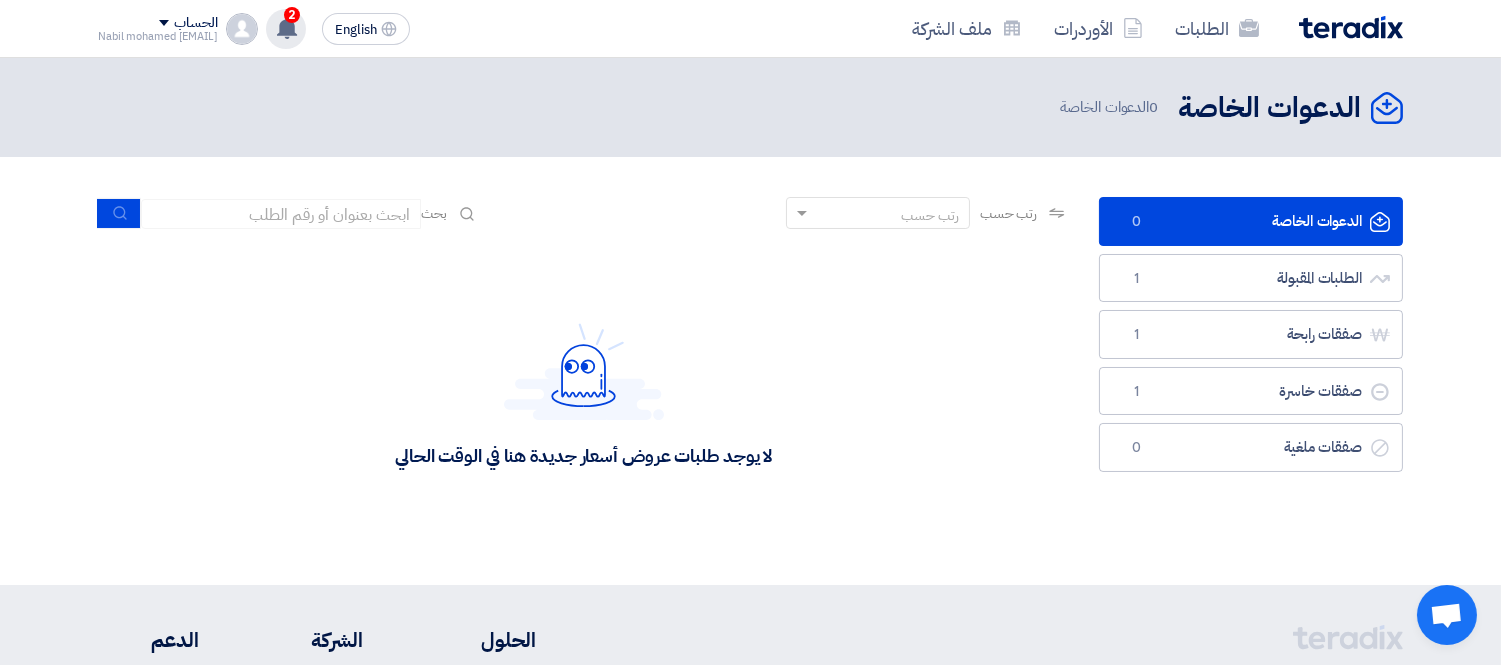 click 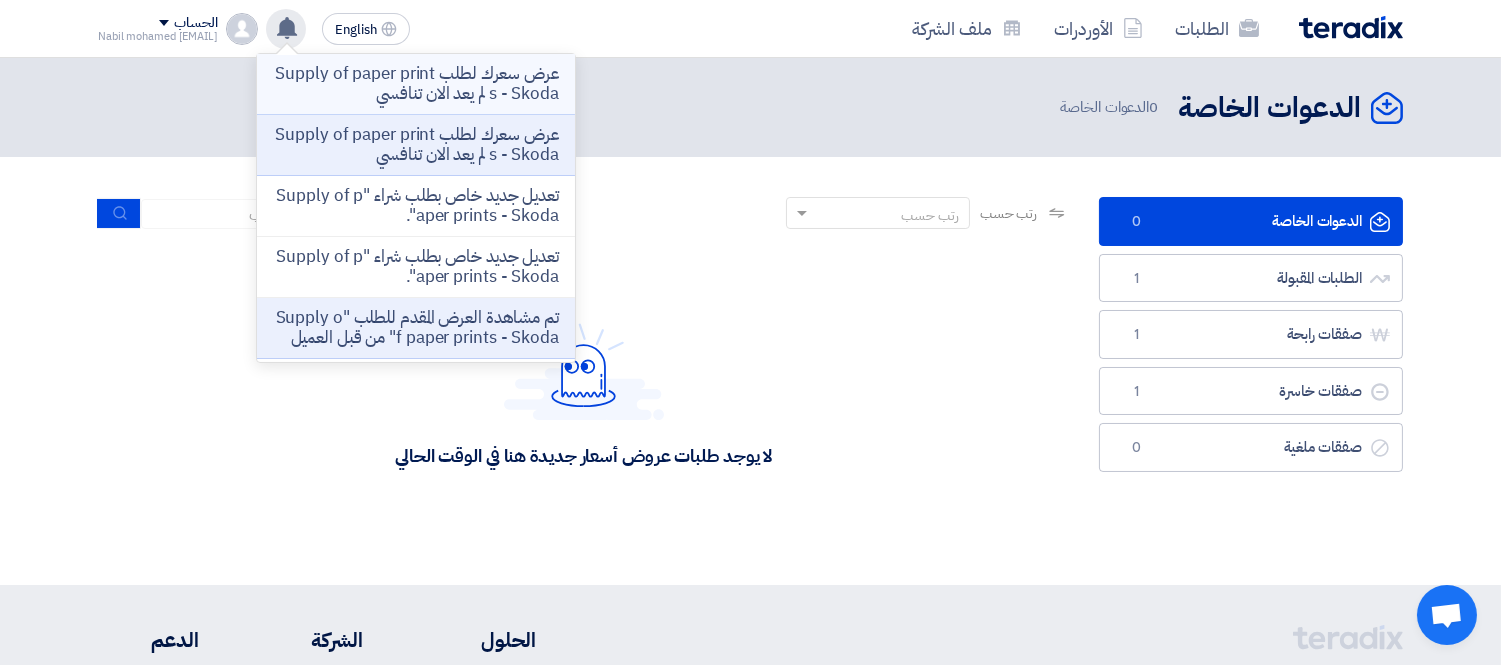 click on "عرض سعرك لطلب Supply of paper prints - Skoda لم يعد الان تنافسي" 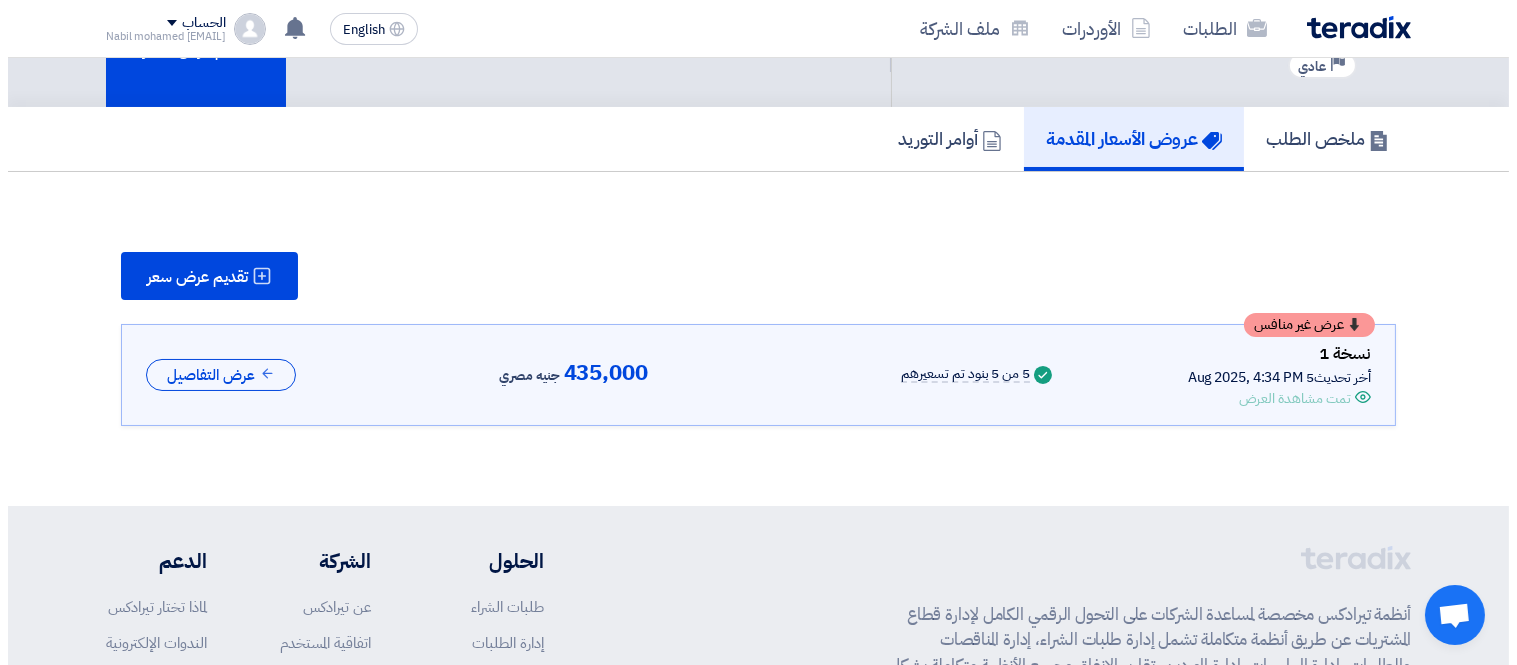 scroll, scrollTop: 131, scrollLeft: 0, axis: vertical 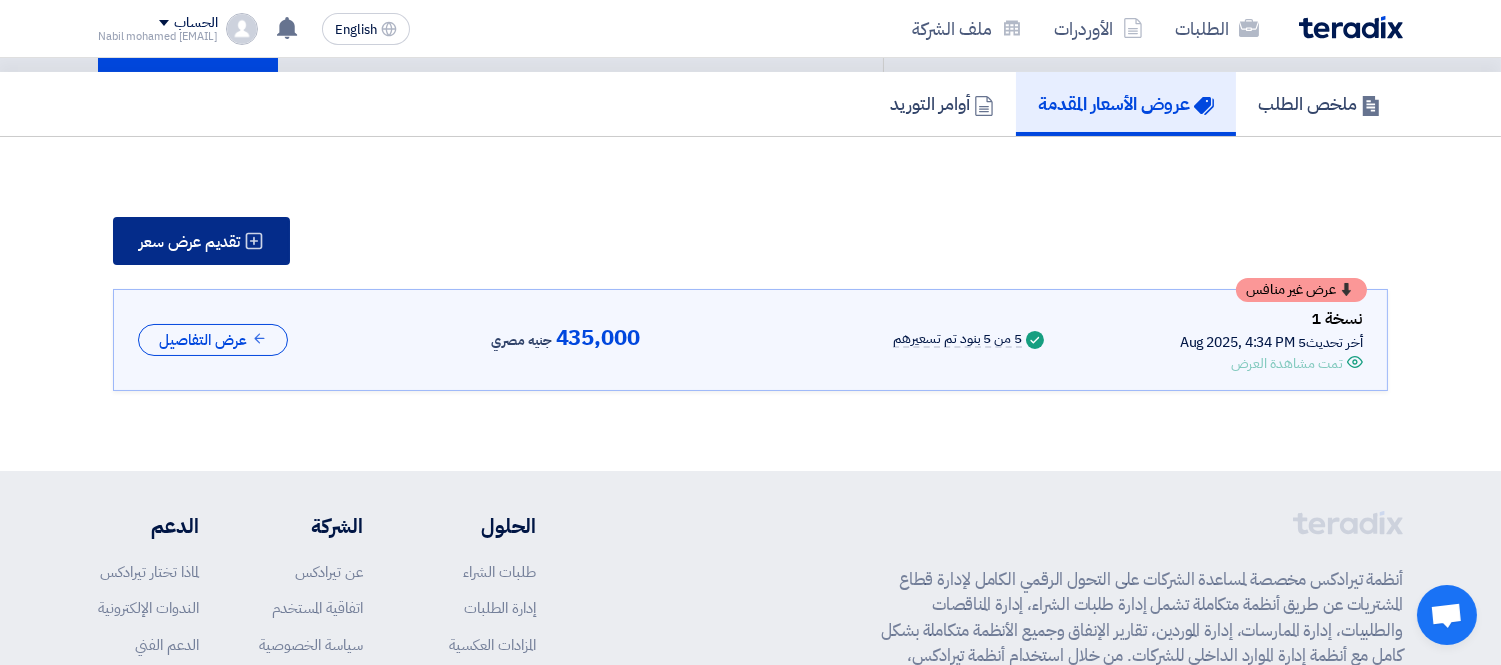 click on "تقديم عرض سعر" 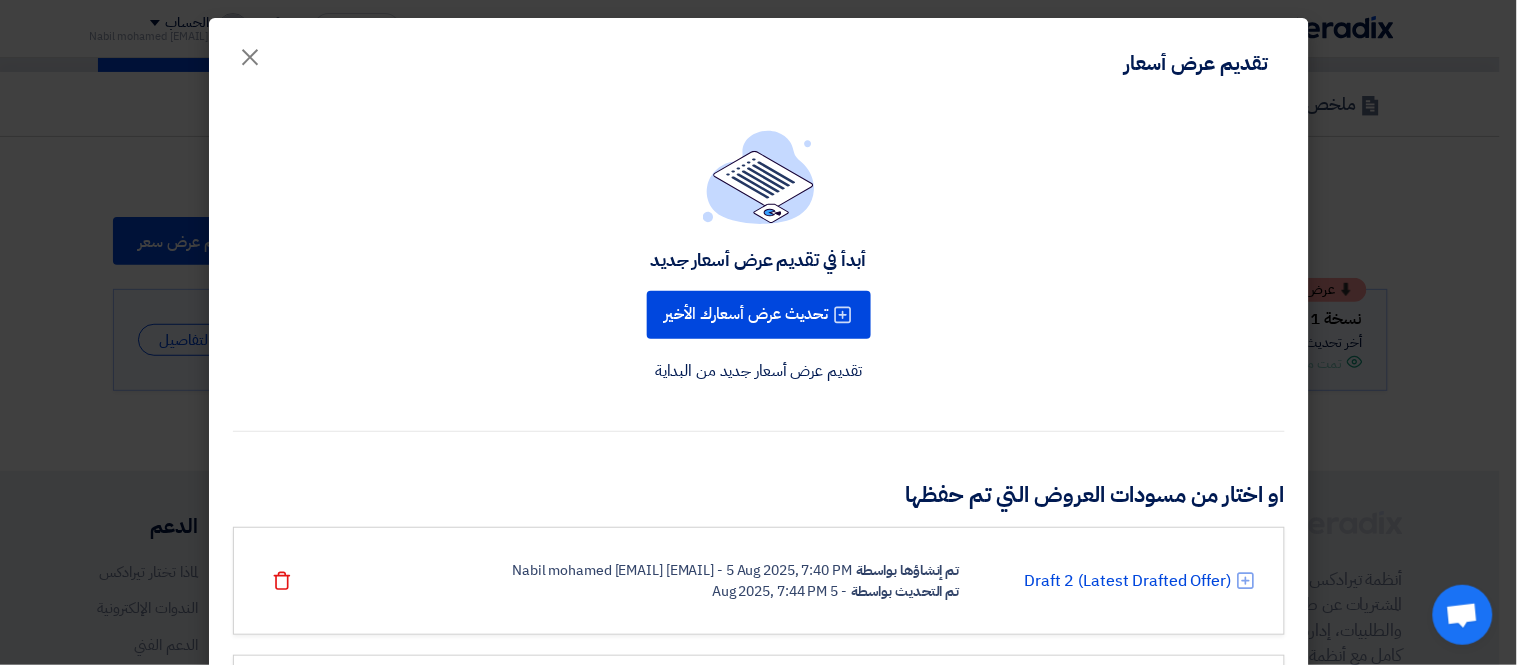 click on "تقديم عرض أسعار جديد من البداية" 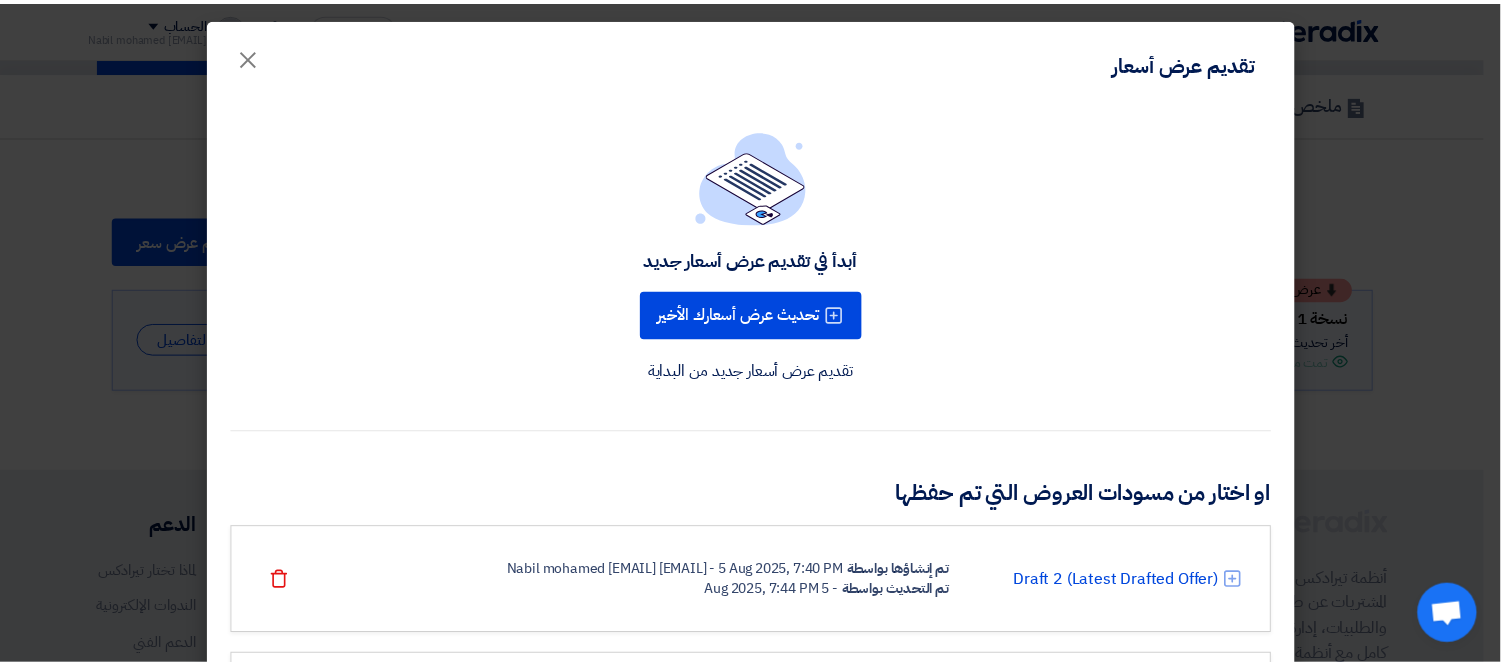 scroll, scrollTop: 0, scrollLeft: 0, axis: both 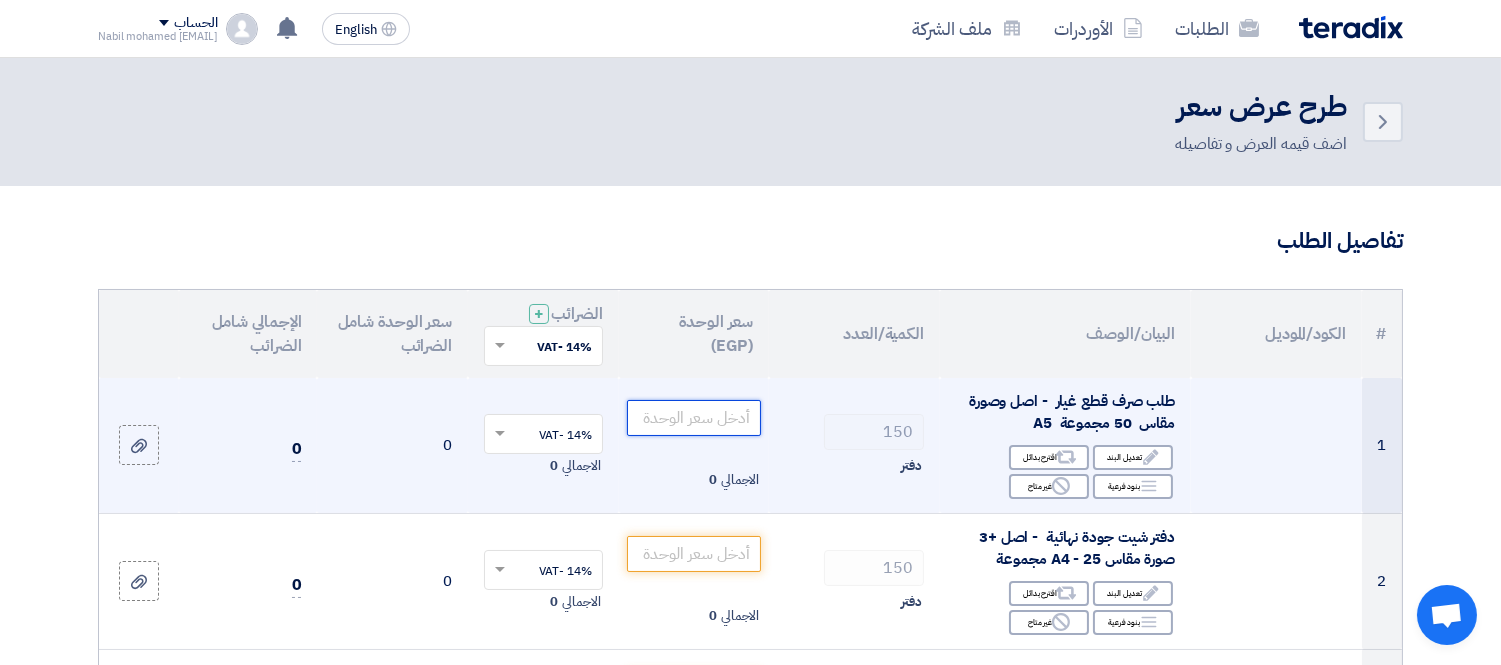 click 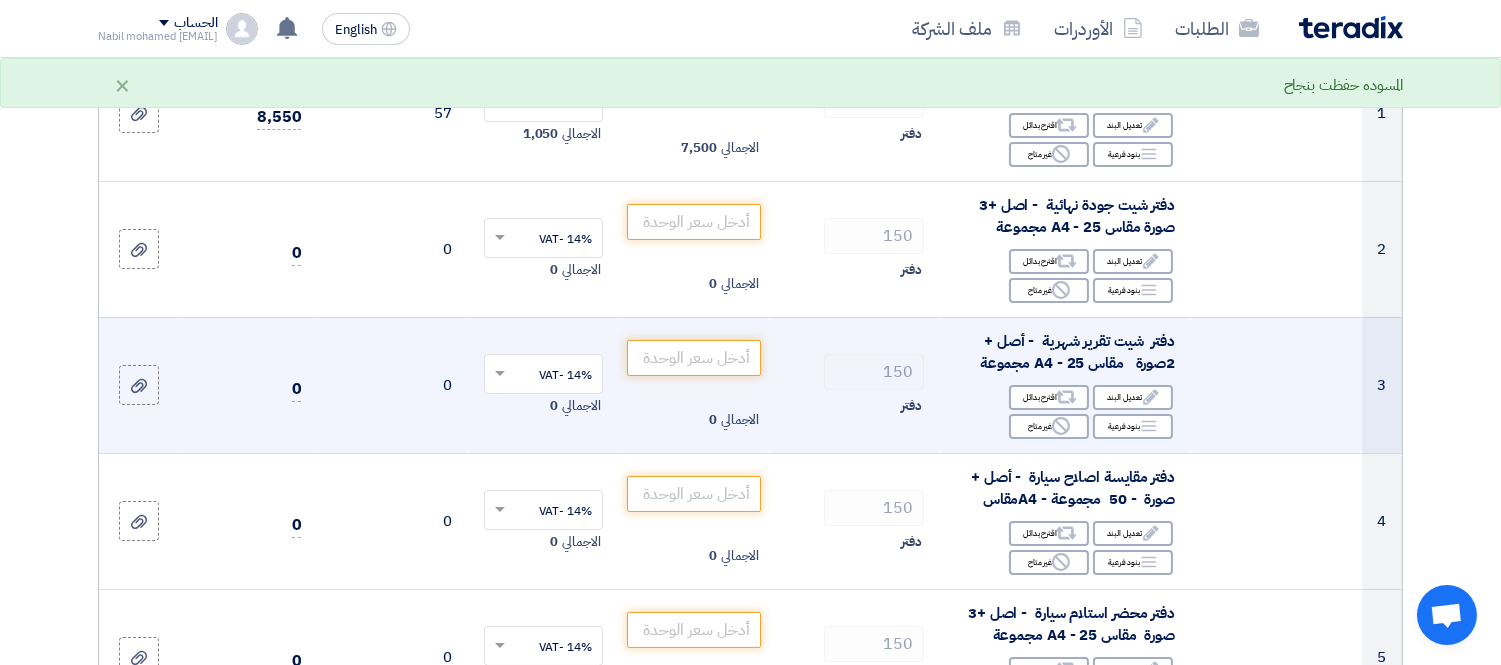 scroll, scrollTop: 333, scrollLeft: 0, axis: vertical 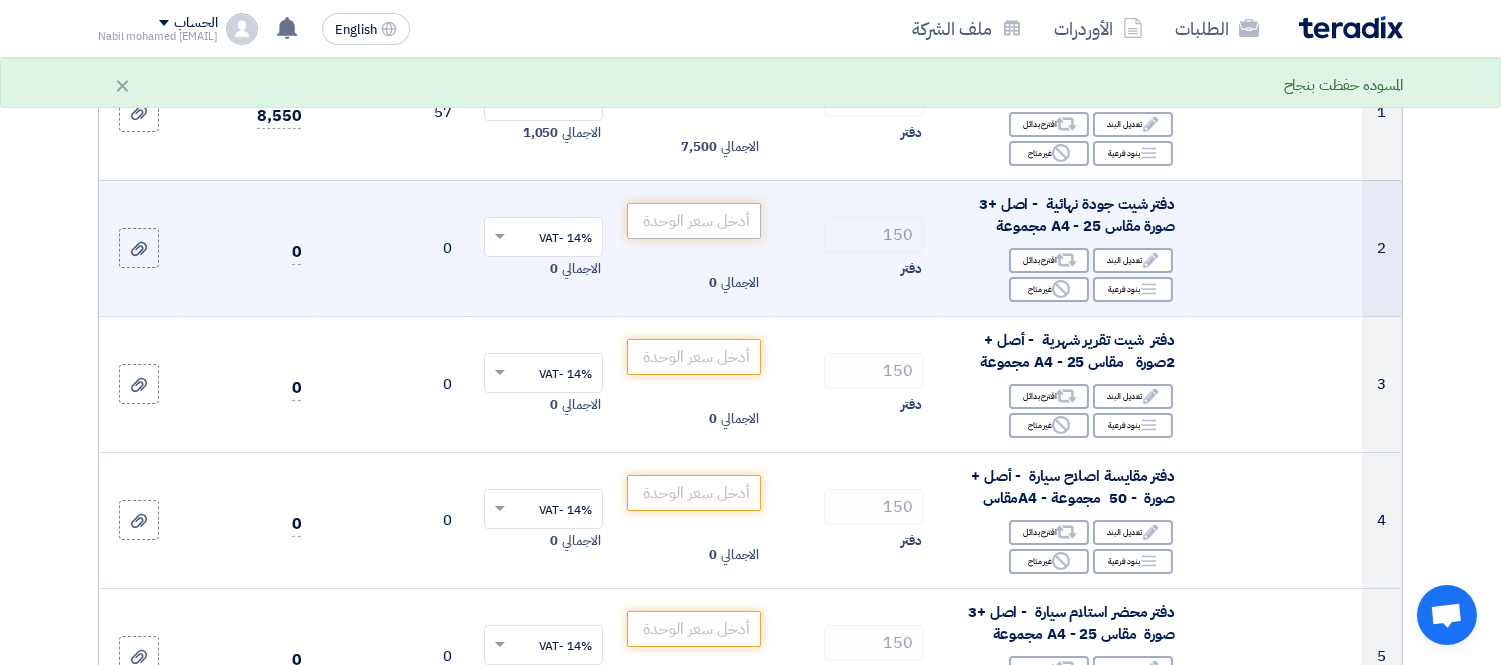 type on "50" 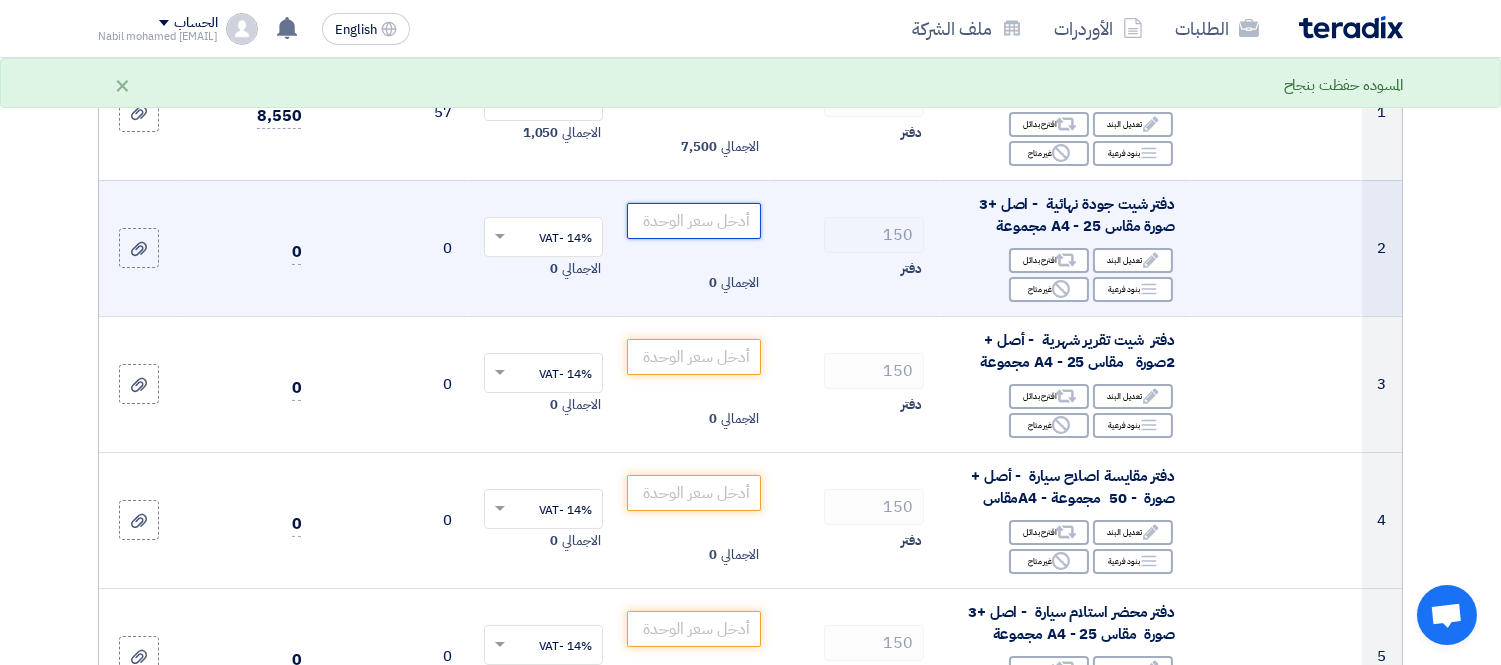 click 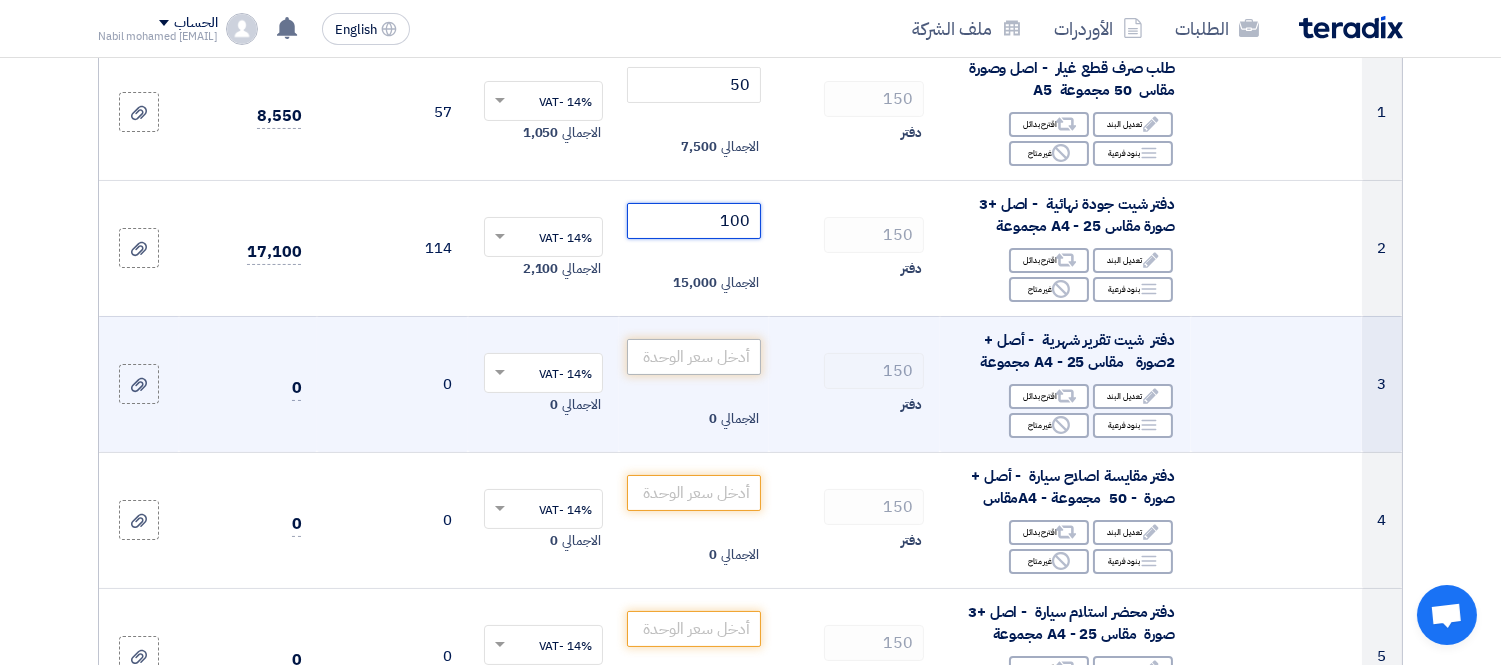 type on "100" 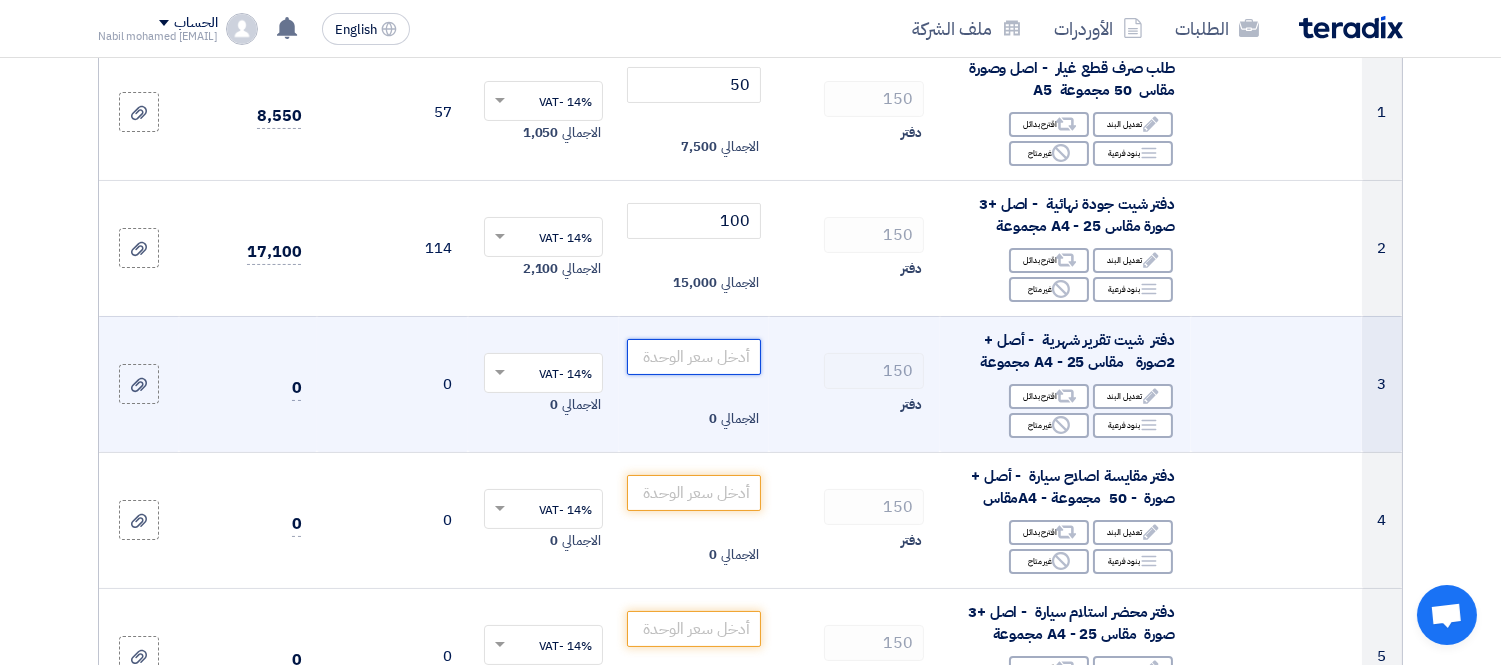 click 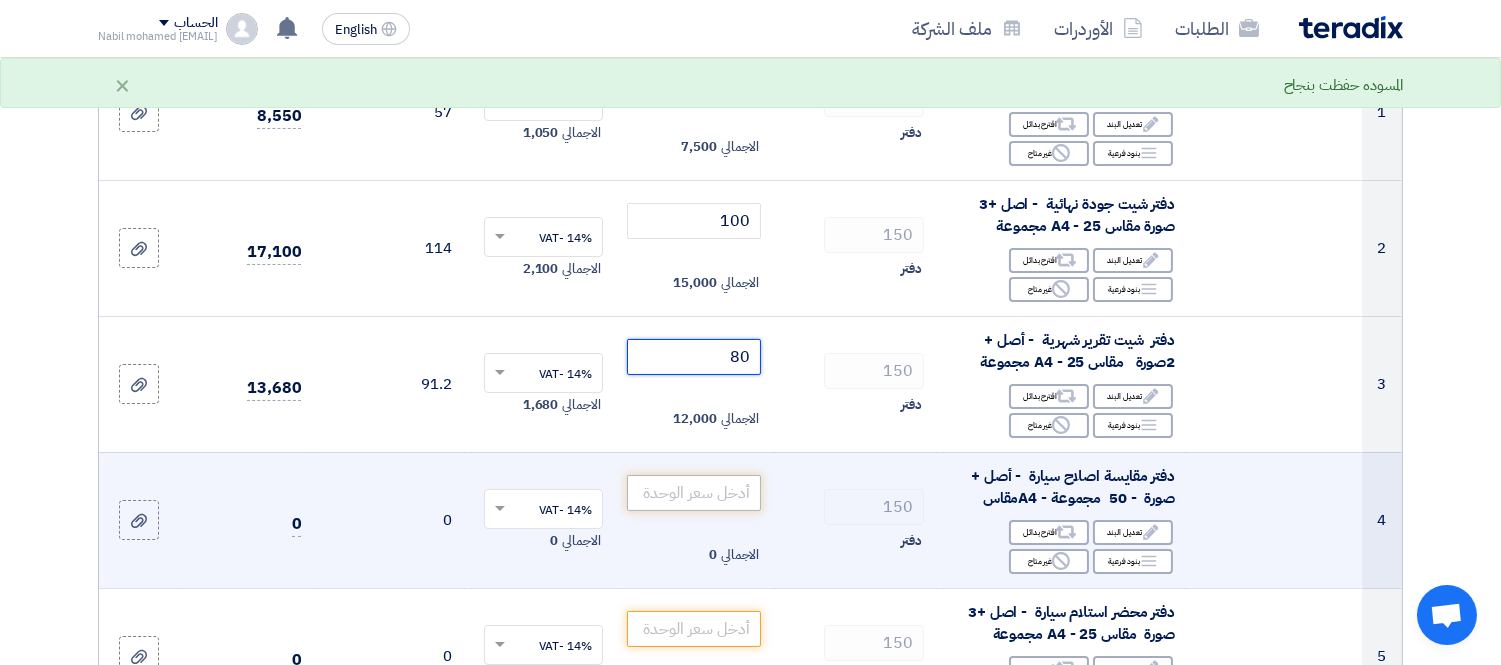 type on "80" 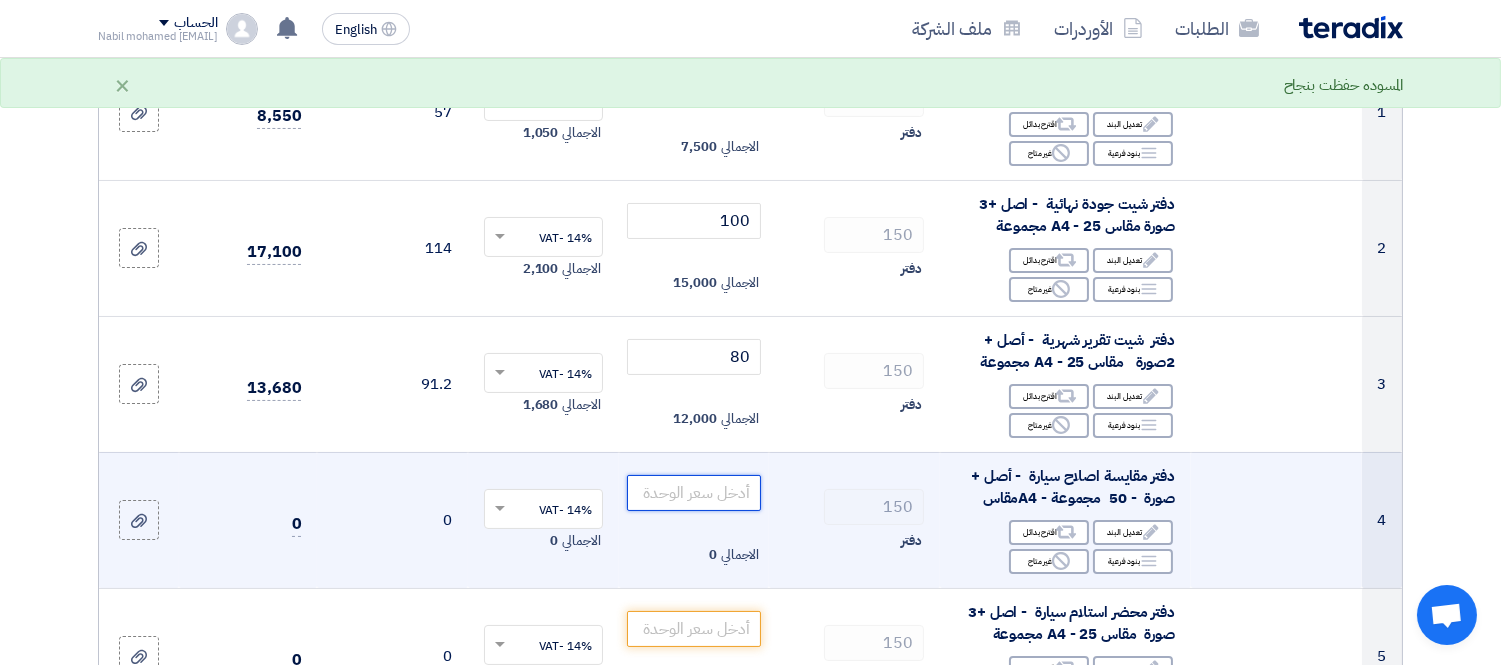 click 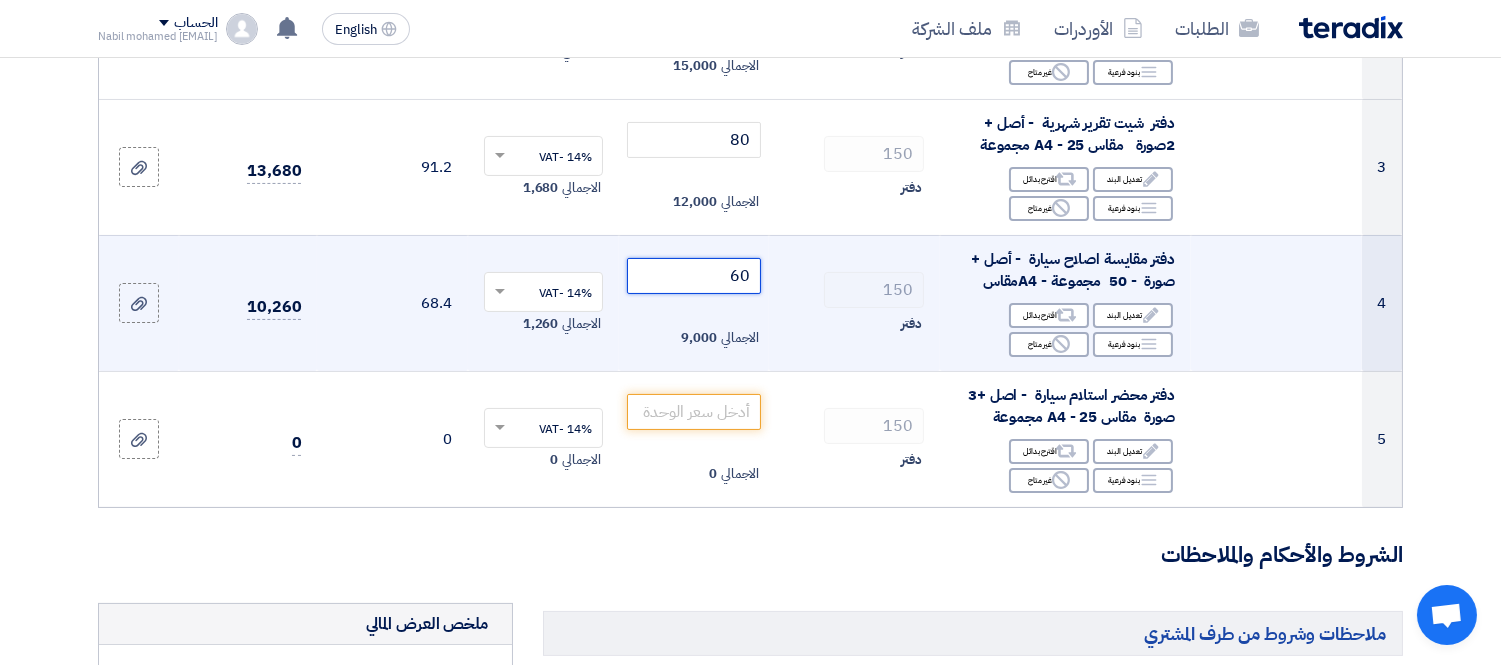 scroll, scrollTop: 555, scrollLeft: 0, axis: vertical 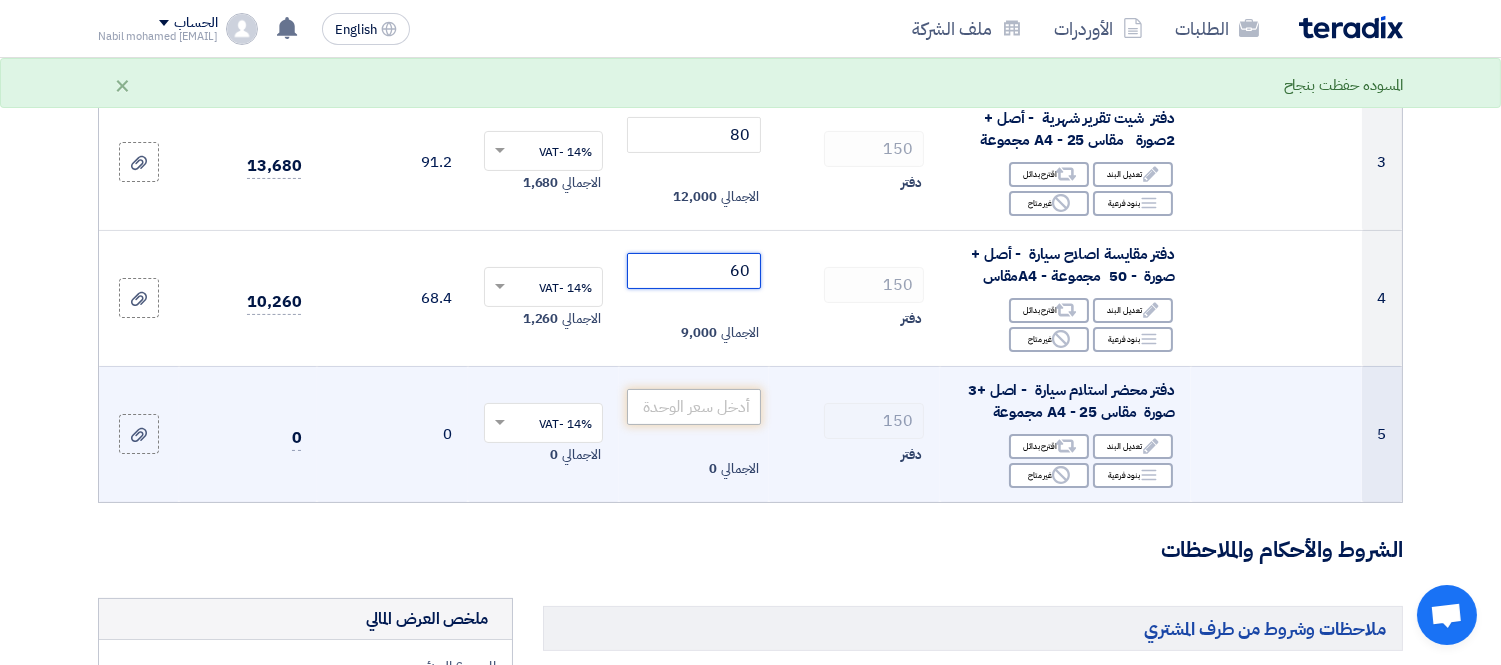 type on "60" 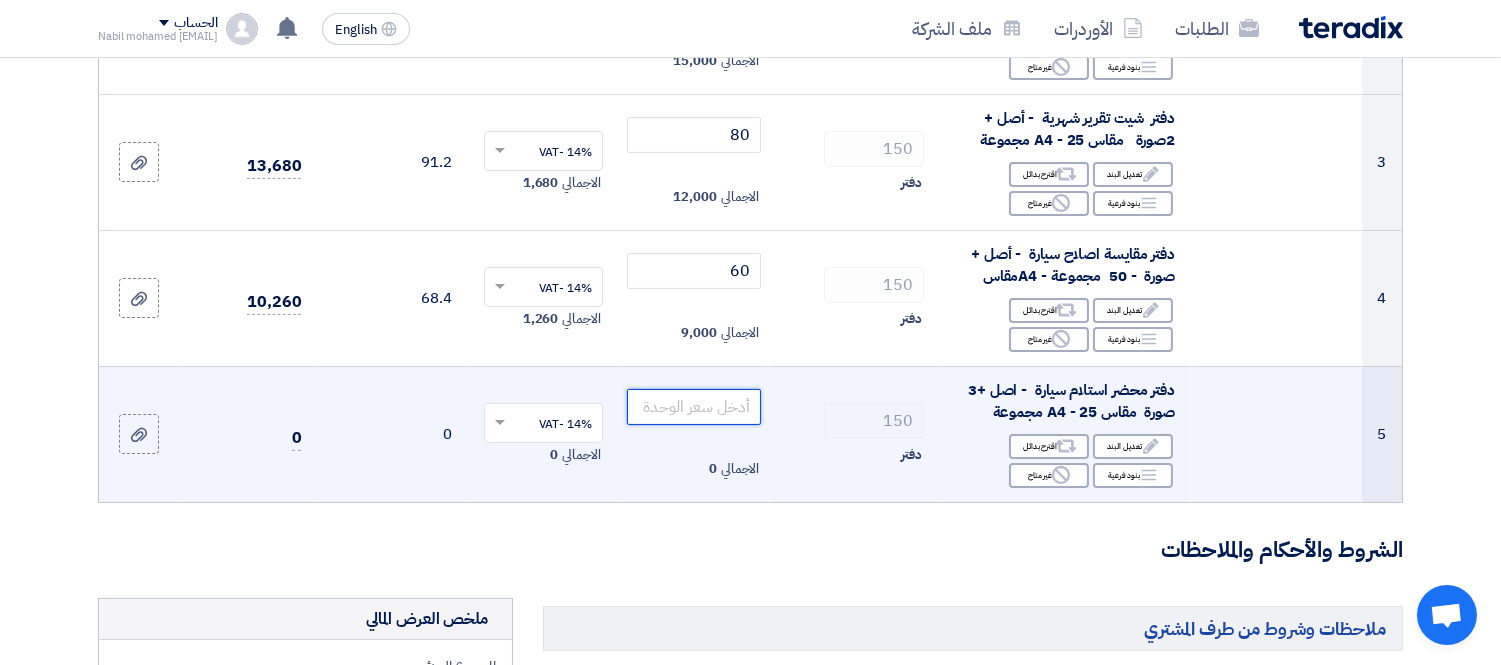 click 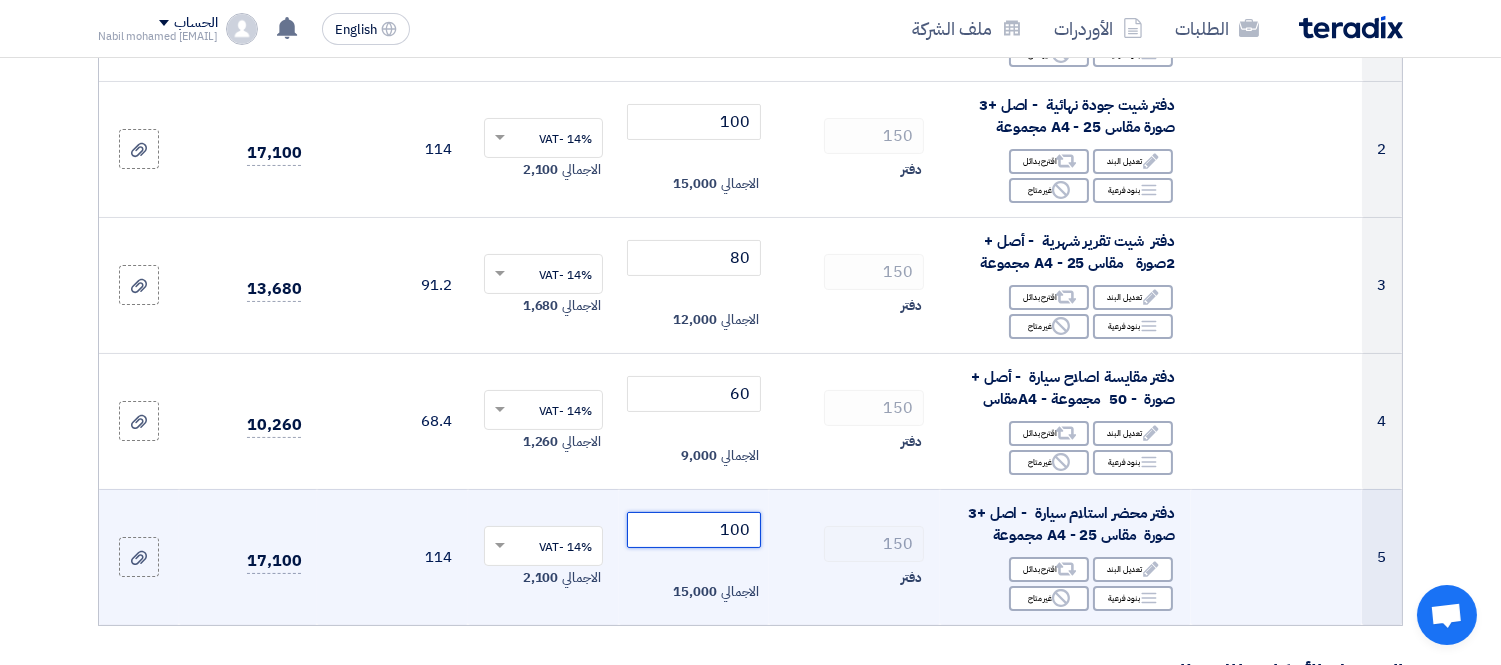 scroll, scrollTop: 555, scrollLeft: 0, axis: vertical 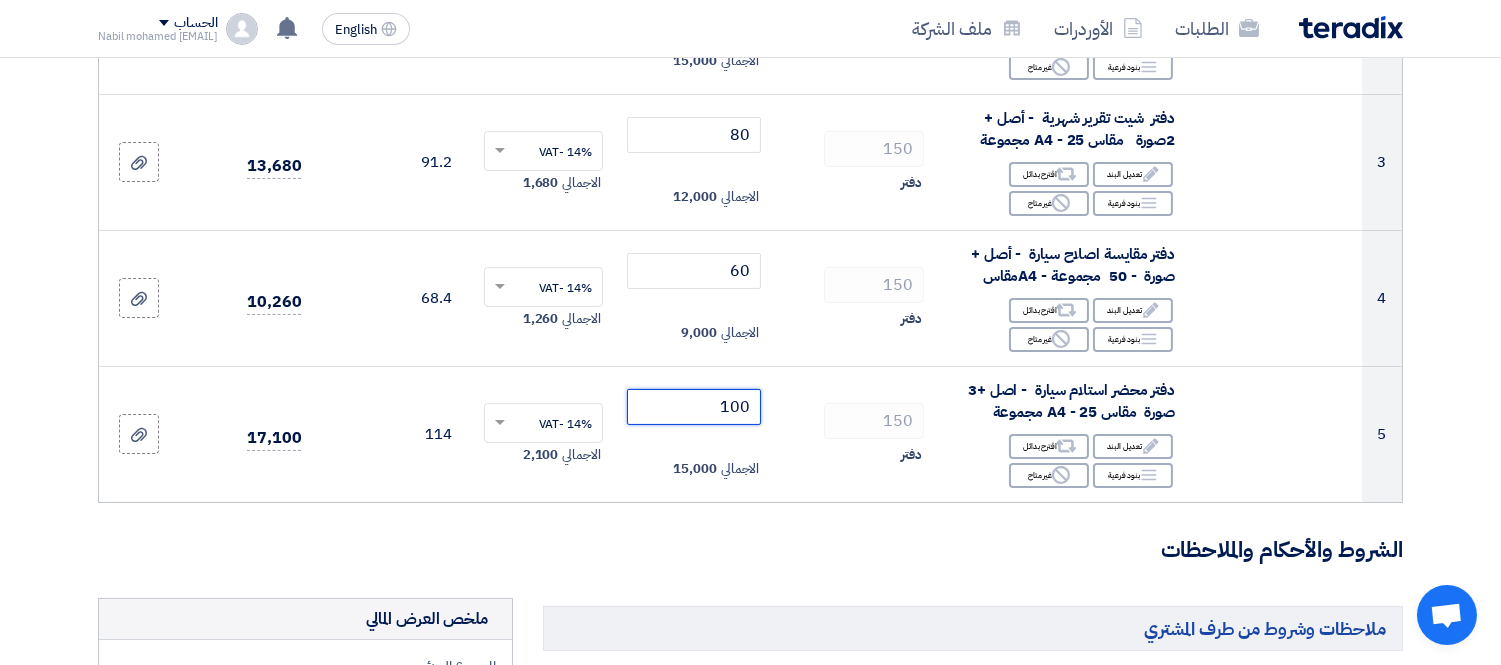 type on "100" 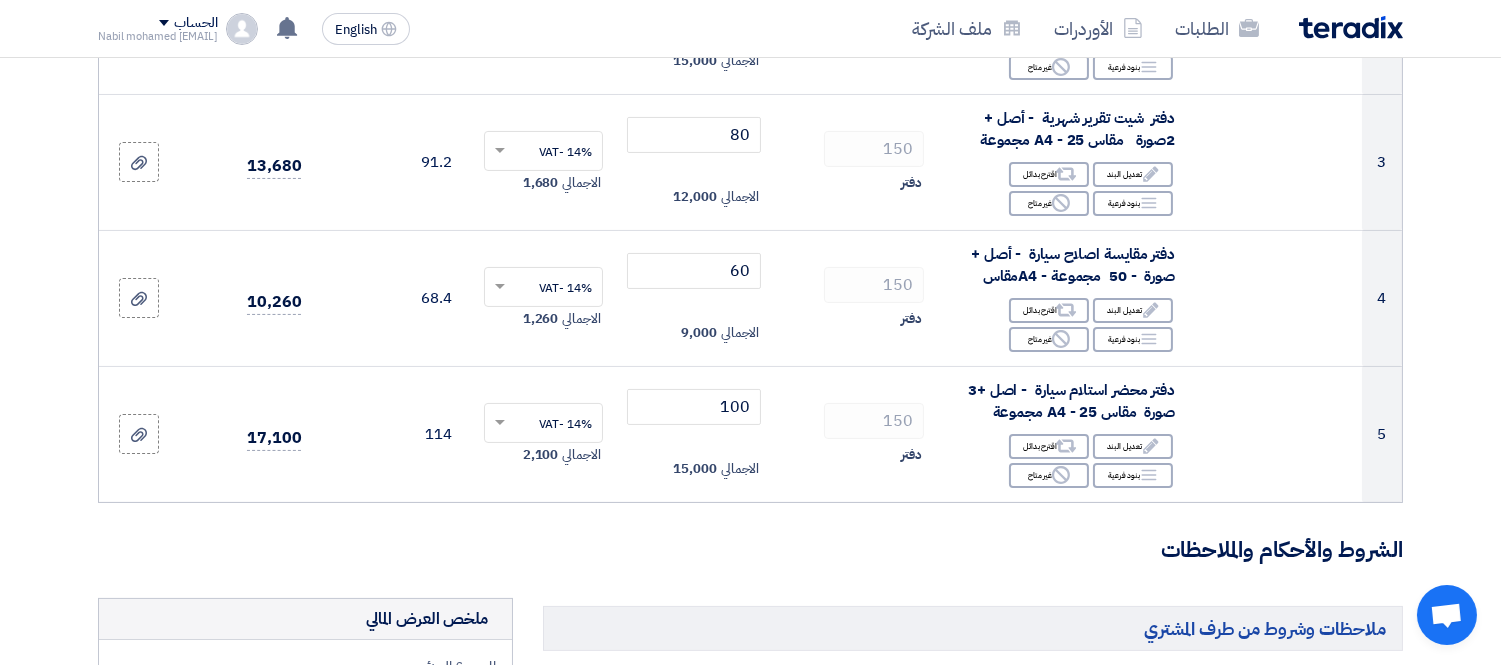 click on "تفاصيل الطلب
#
الكود/الموديل
البيان/الوصف
الكمية/العدد
سعر الوحدة (EGP)
الضرائب
+
'Select taxes...
14% -VAT" 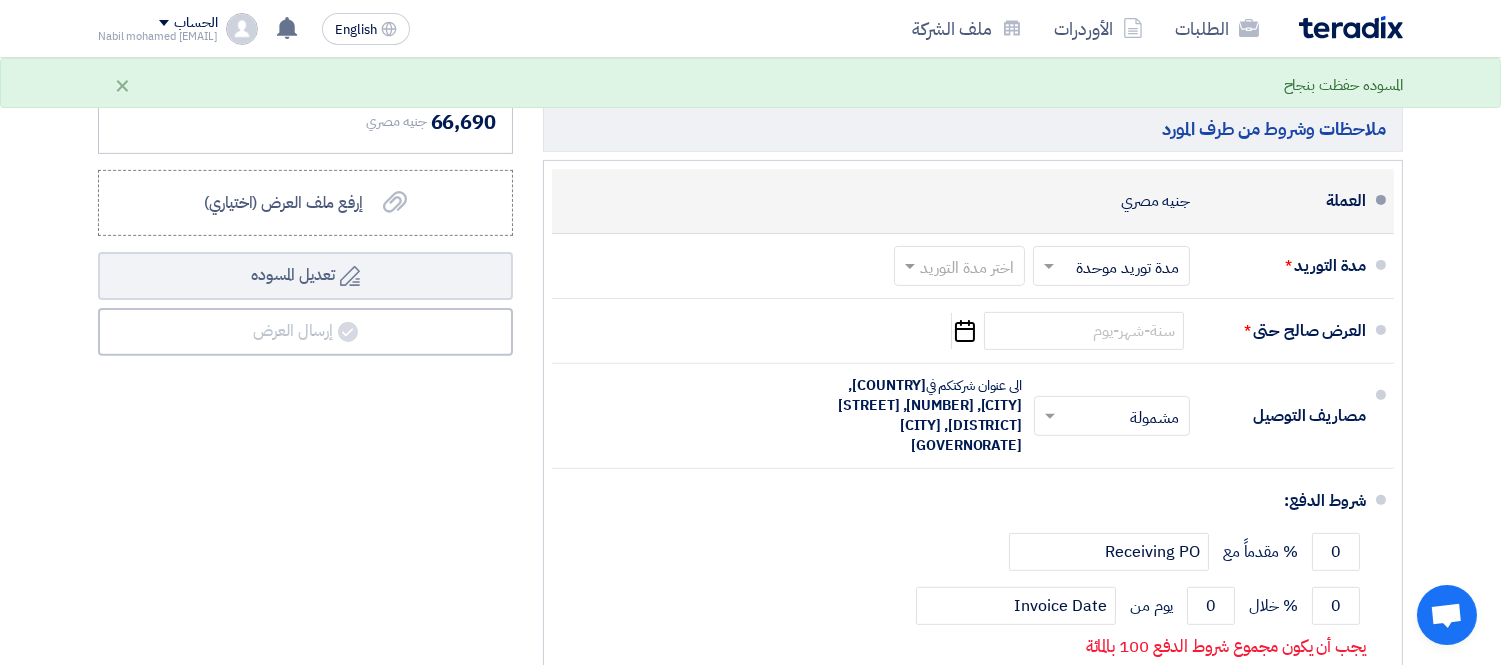 scroll, scrollTop: 1444, scrollLeft: 0, axis: vertical 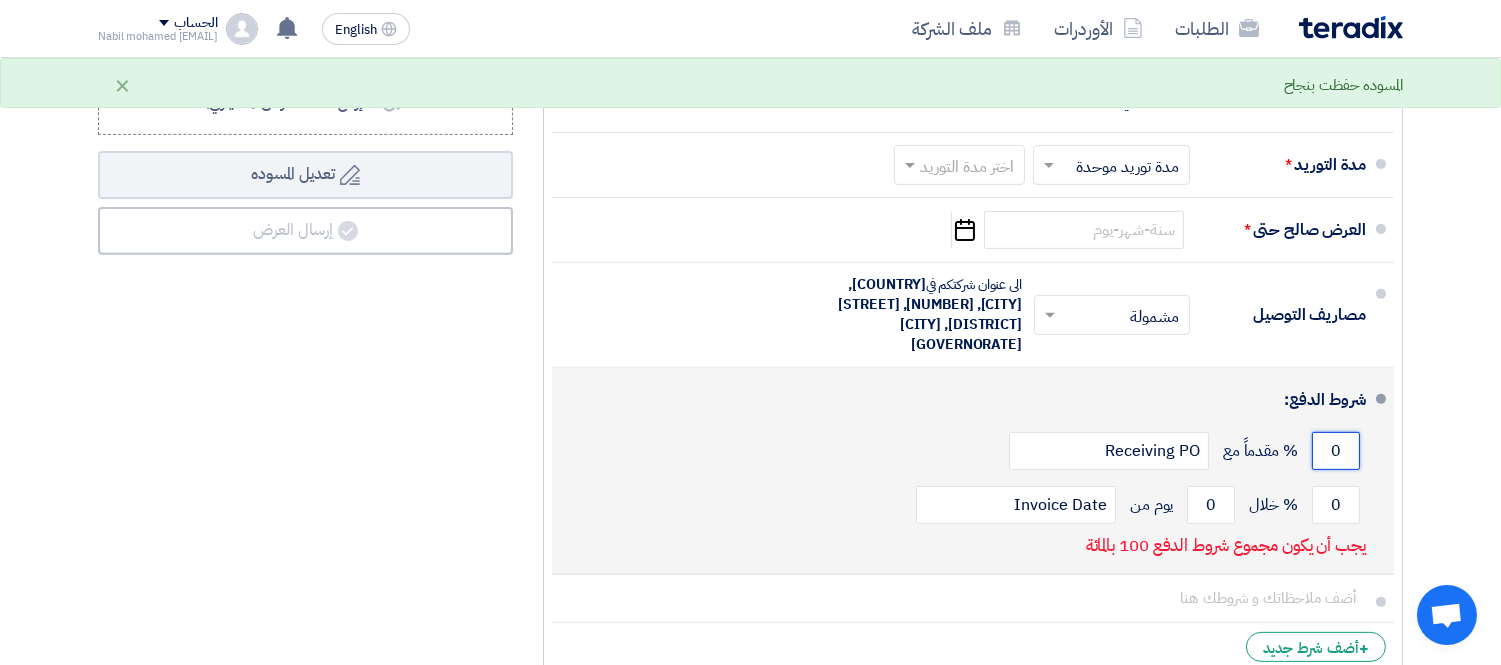 click on "0" 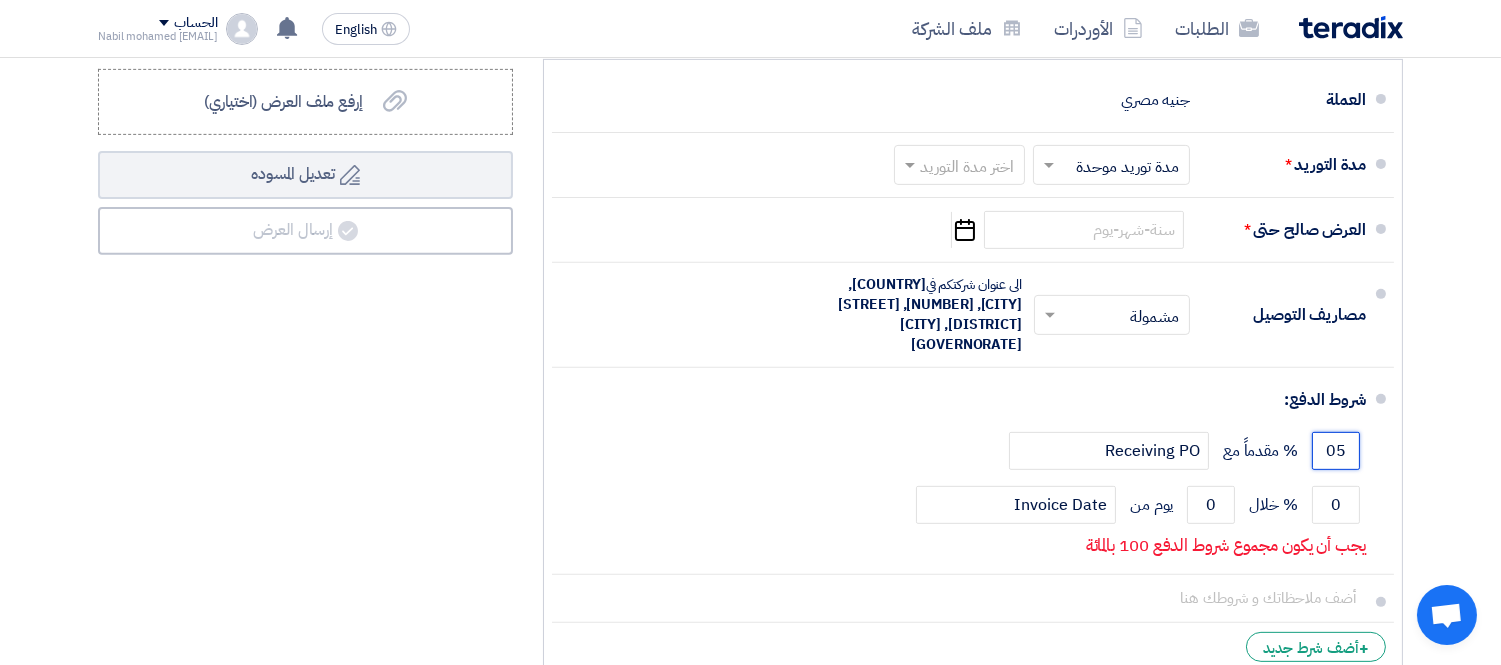type on "0" 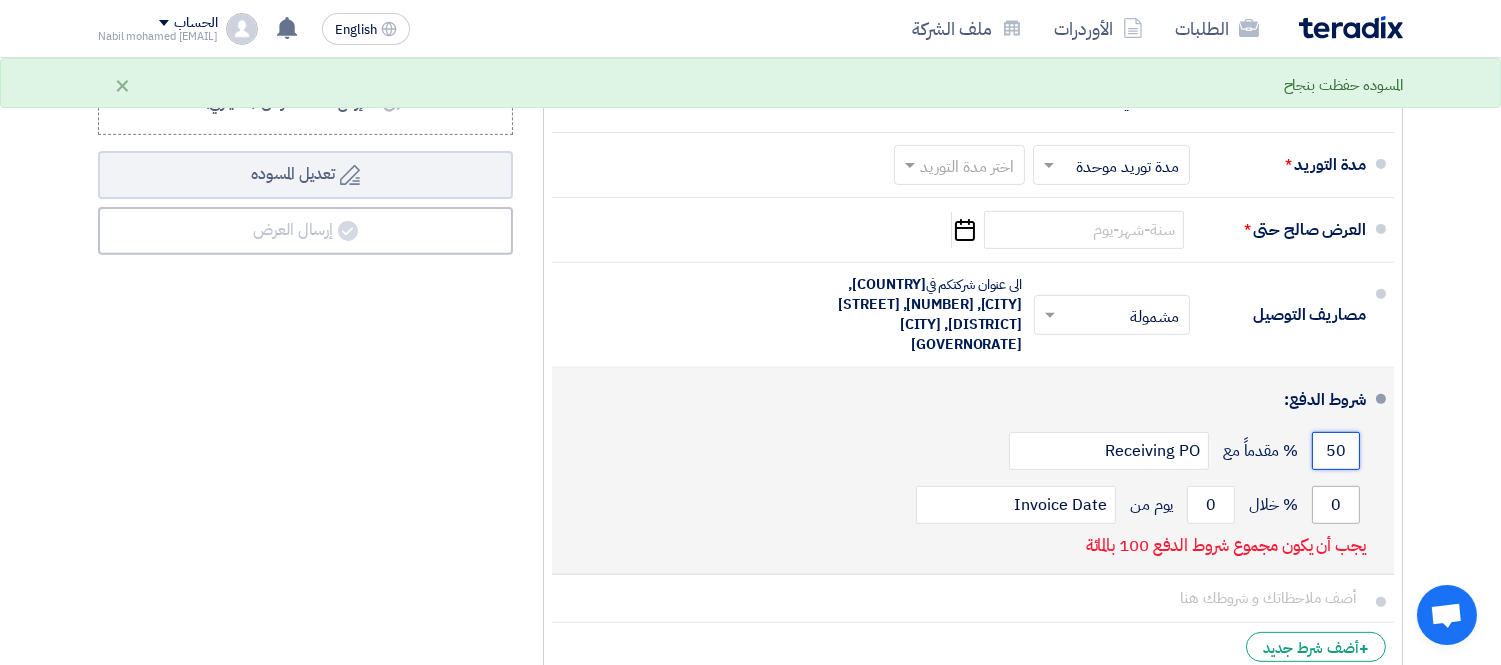 type on "50" 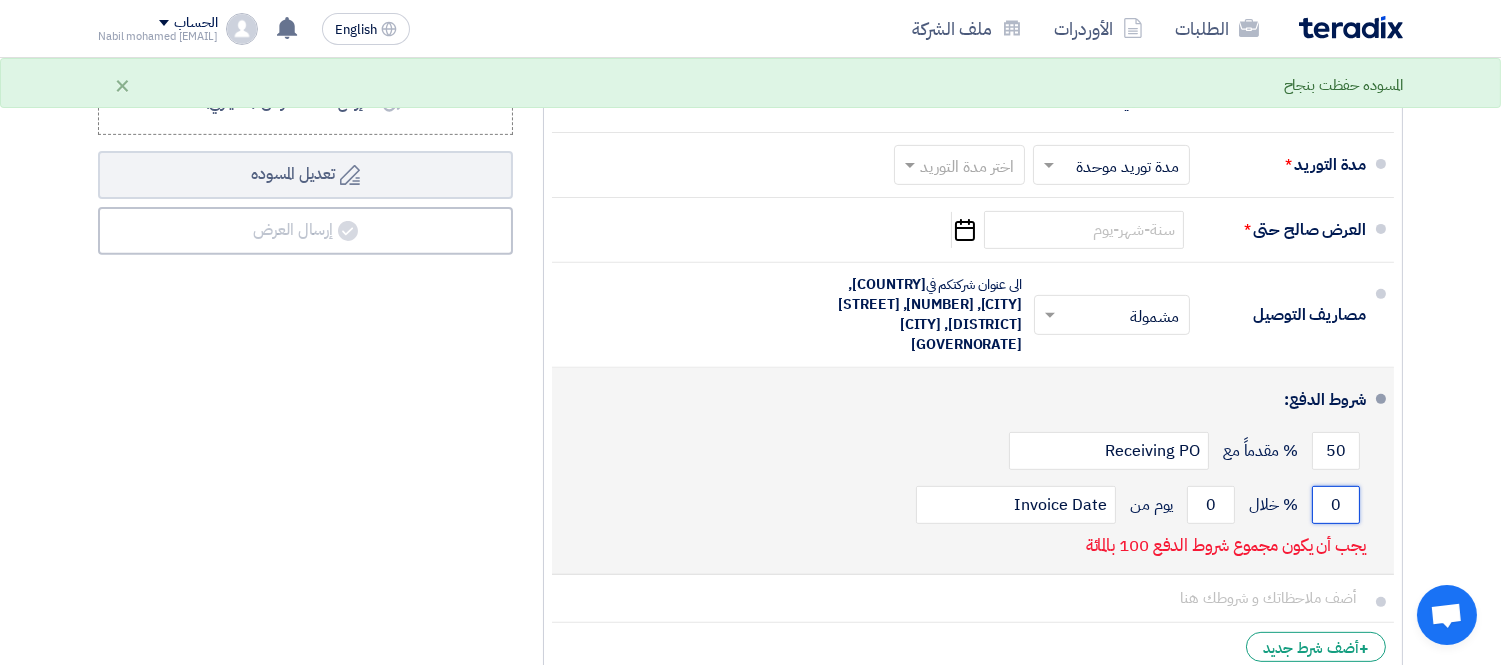 click on "0" 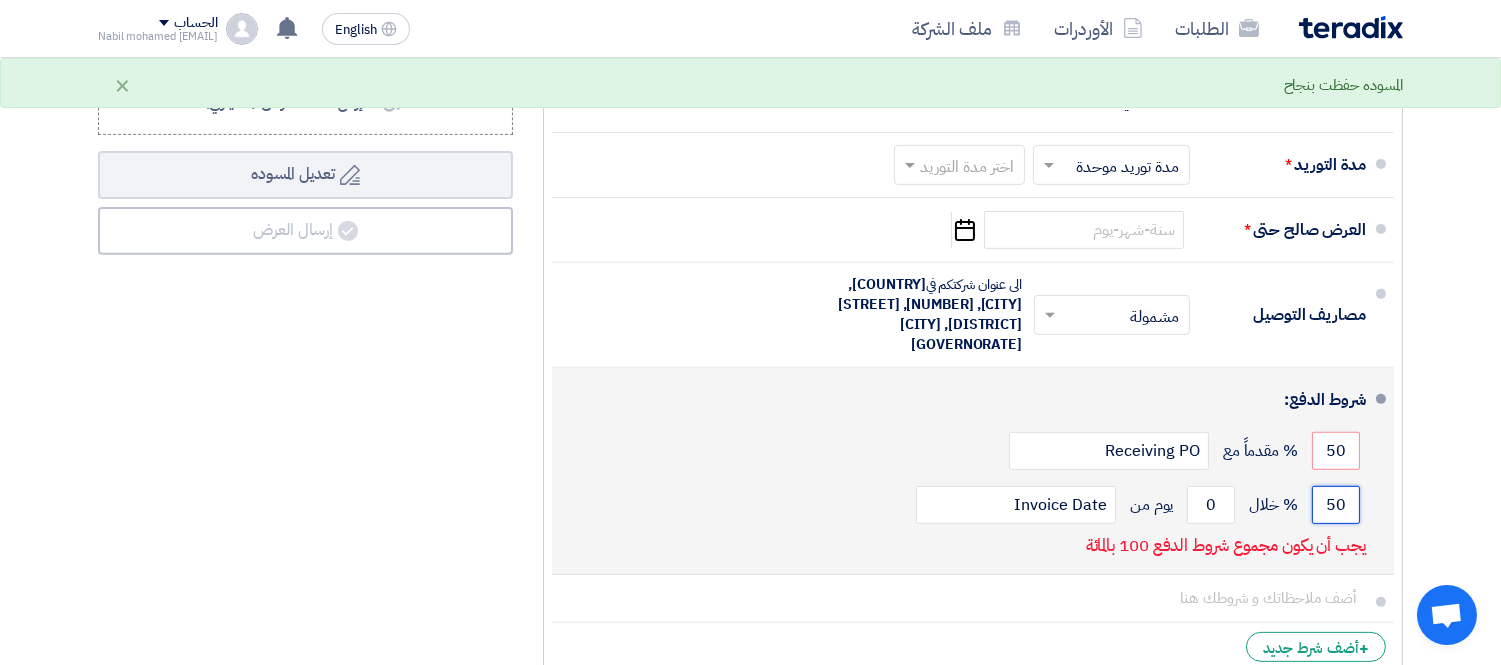 type on "0" 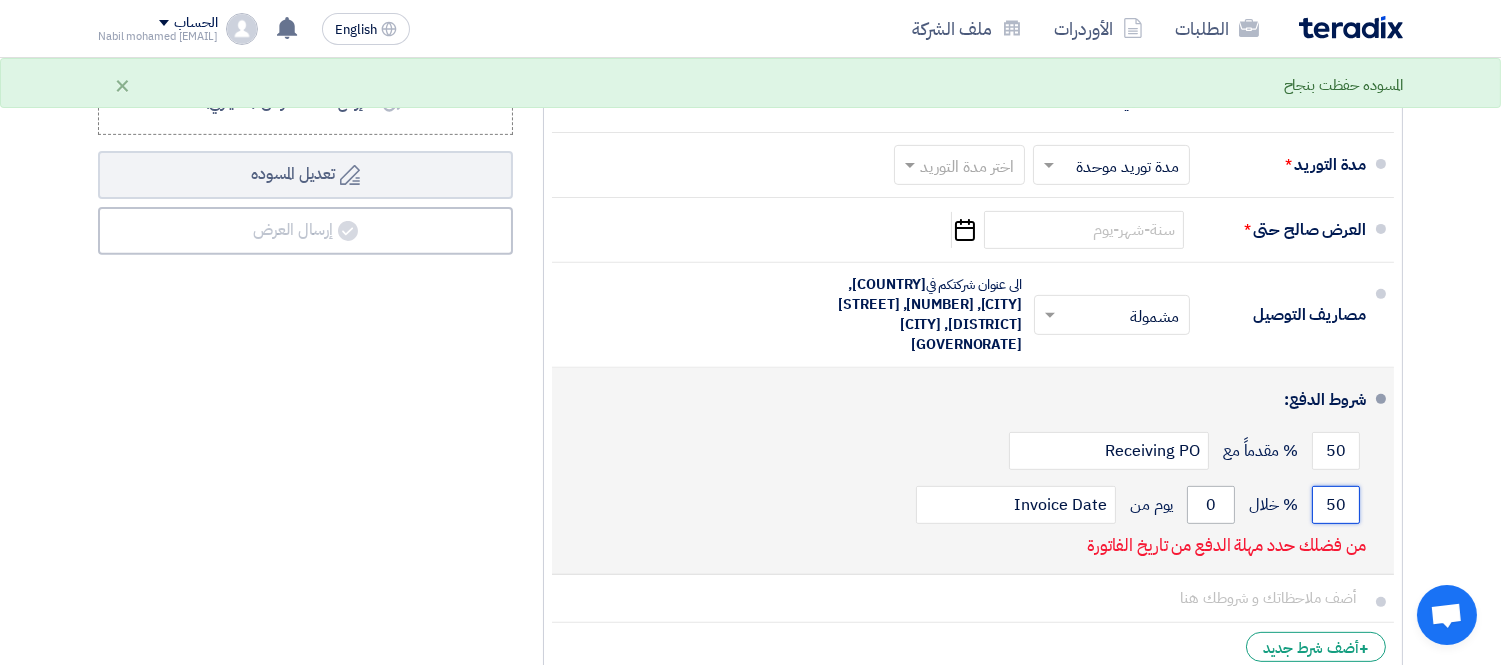 type on "50" 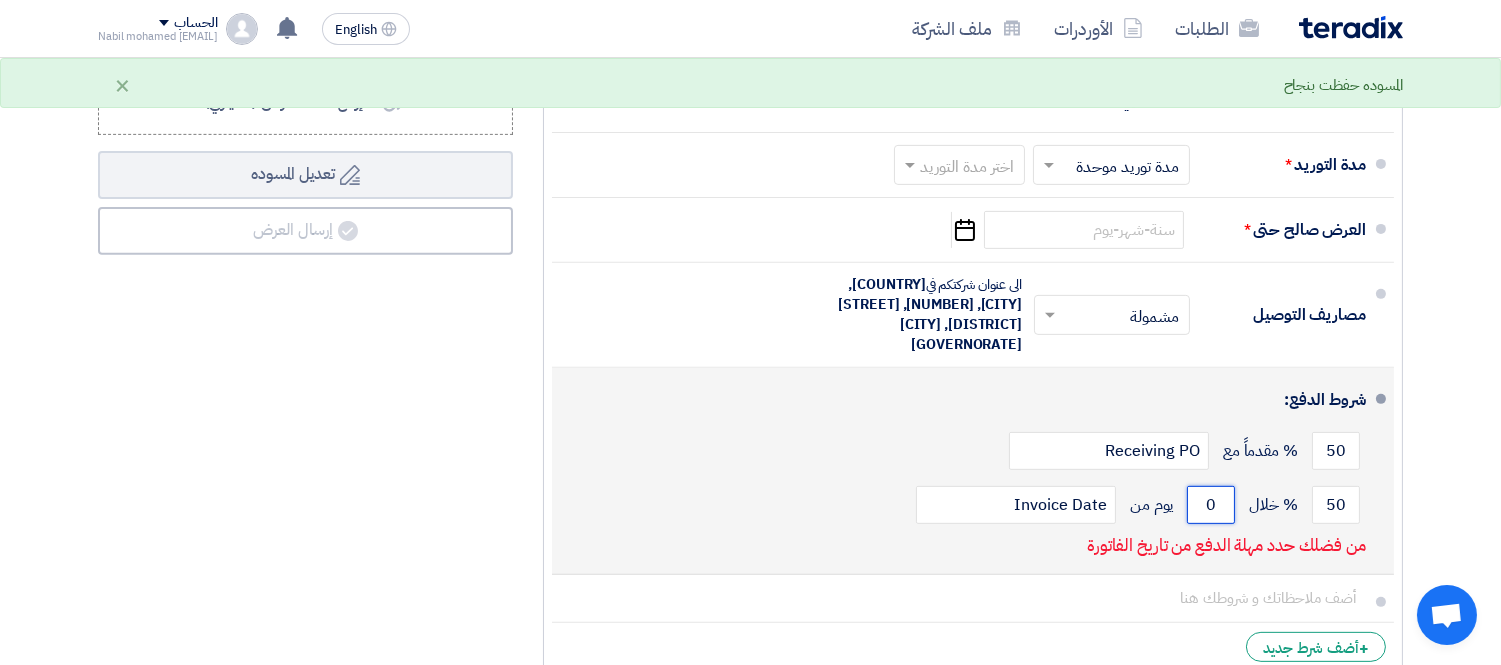 drag, startPoint x: 1193, startPoint y: 482, endPoint x: 1247, endPoint y: 495, distance: 55.542778 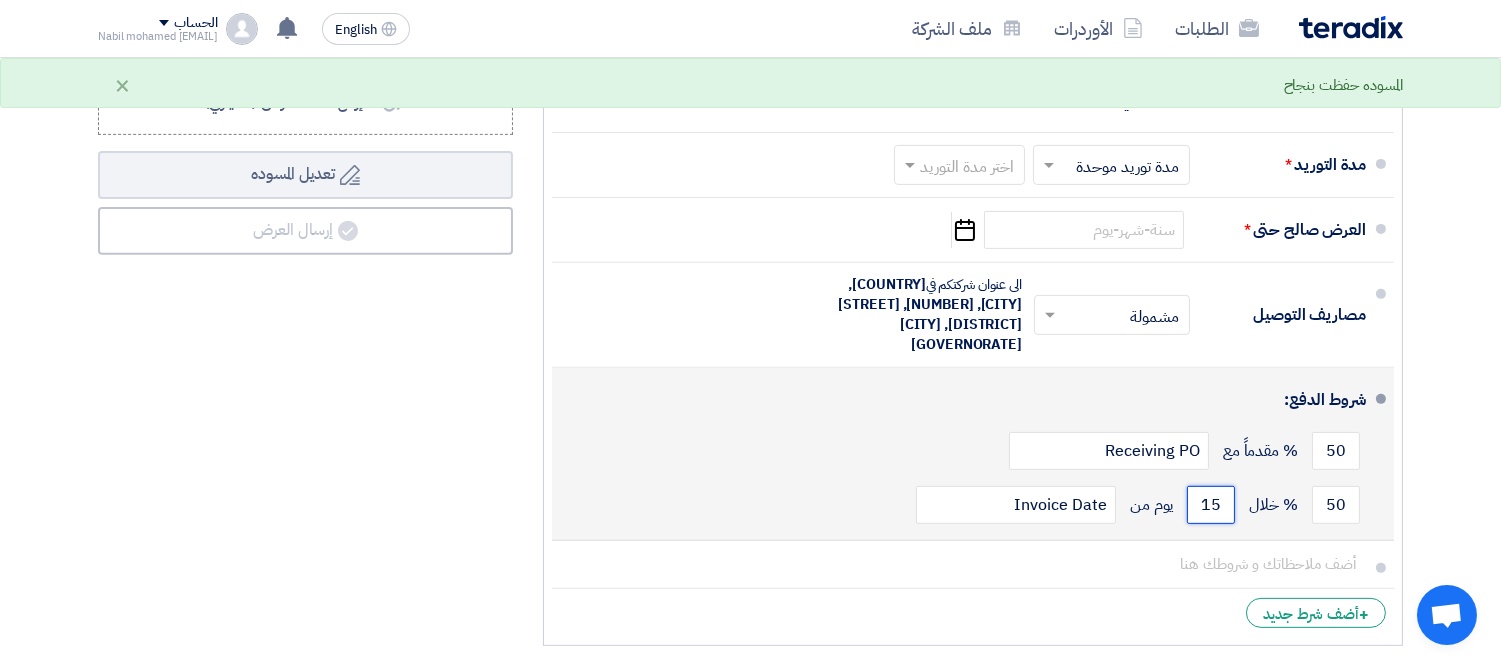 type on "1" 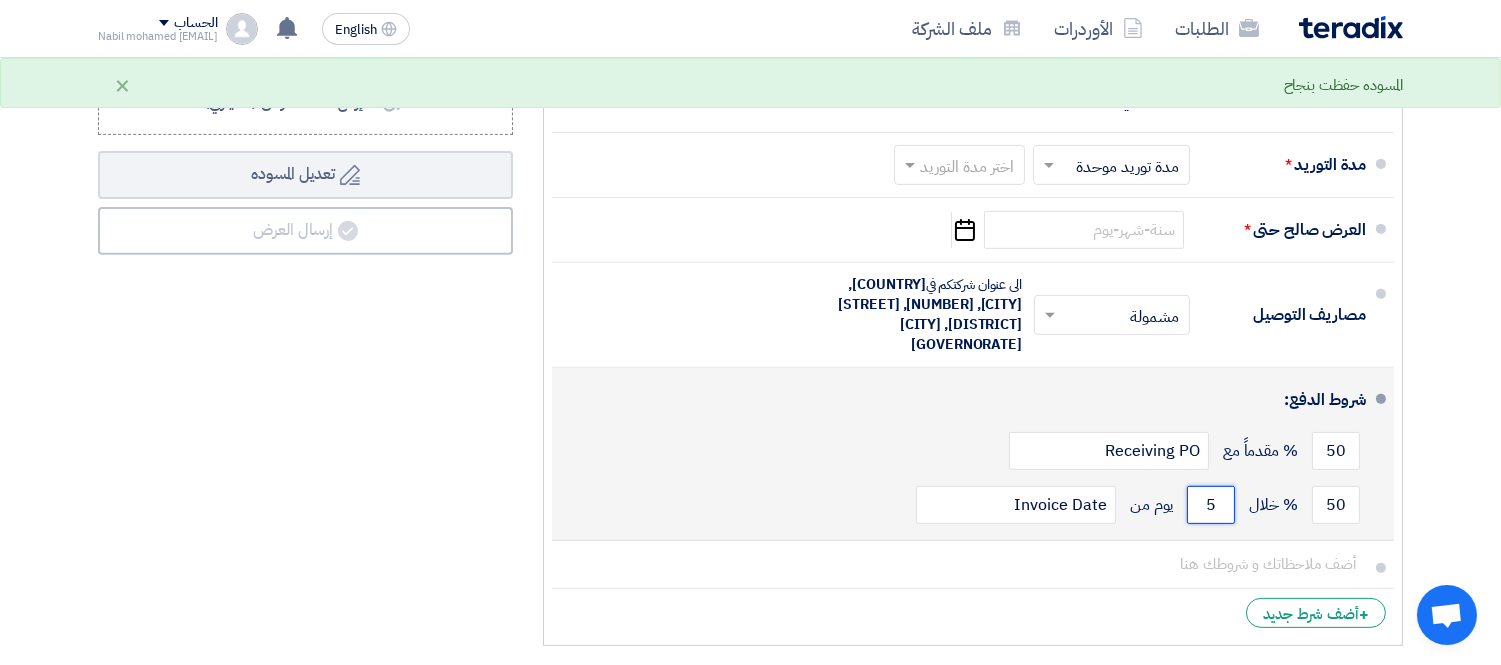 type on "5" 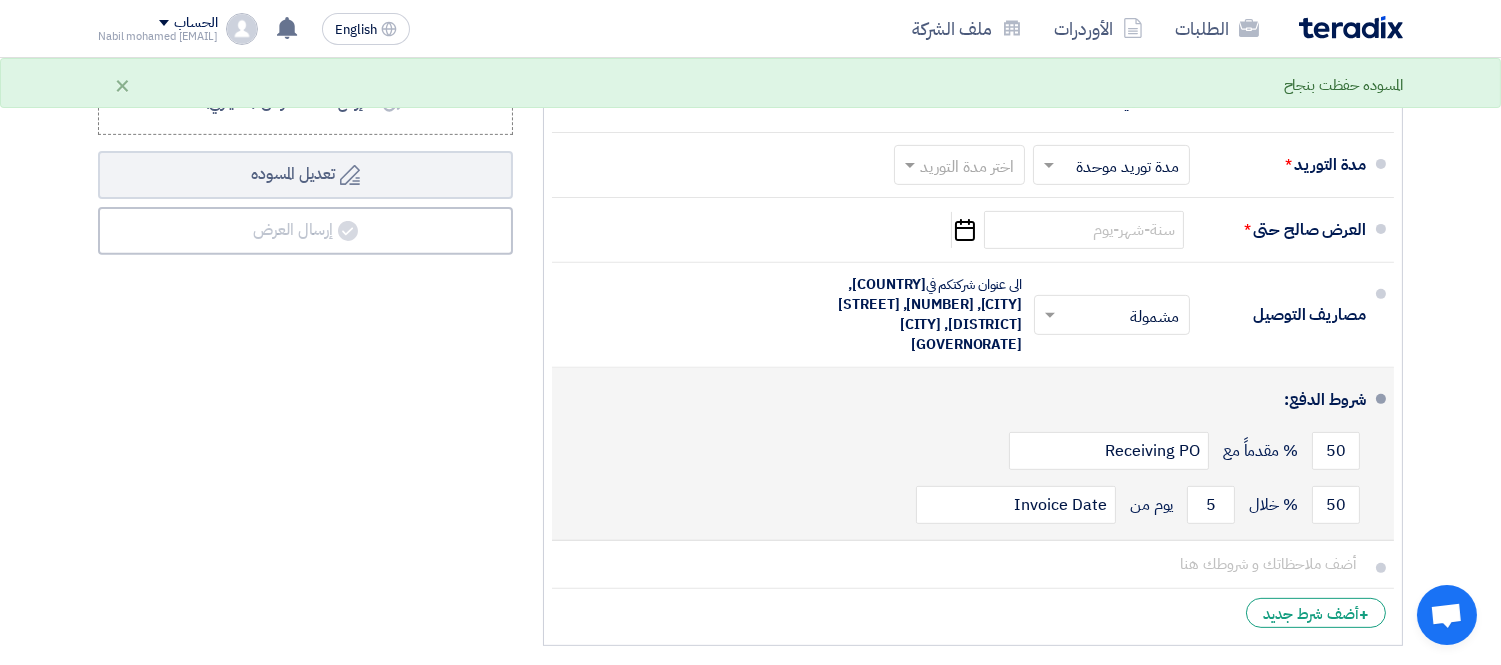 click on "50
% خلال
5
يوم من
Invoice Date" 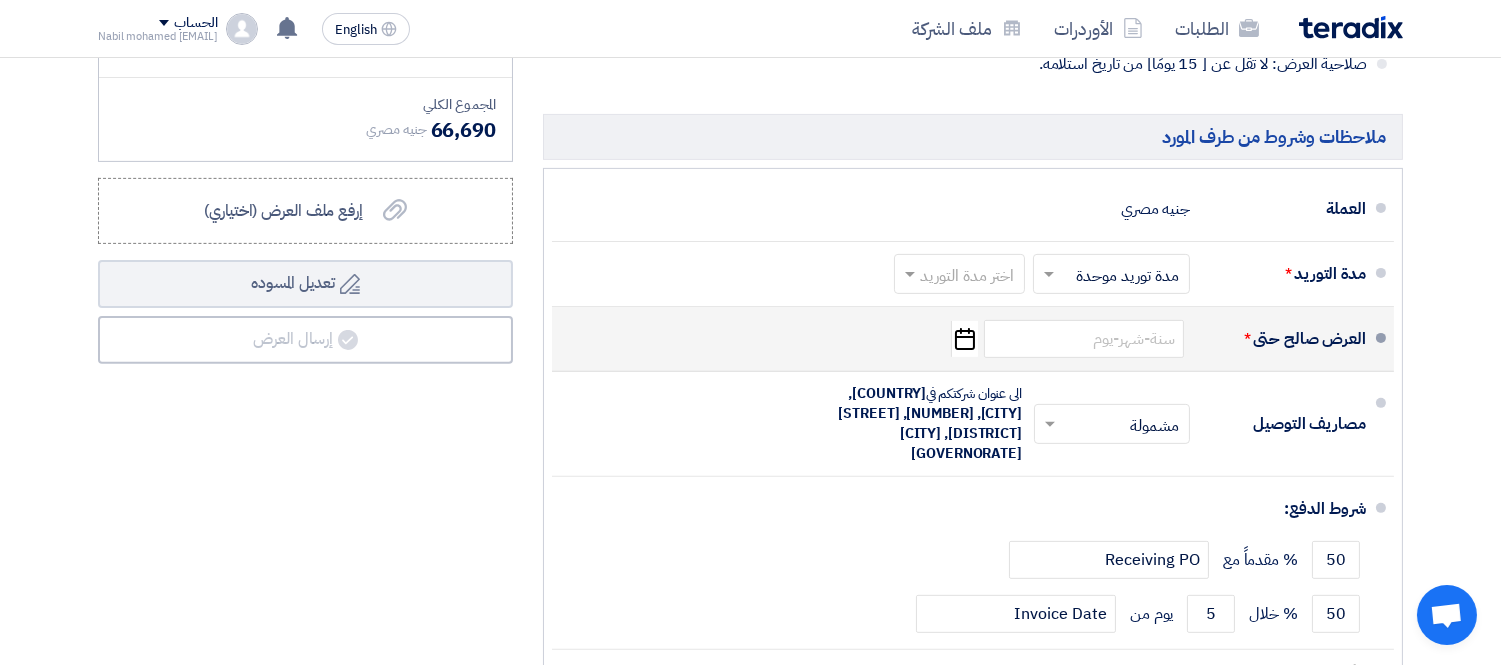 scroll, scrollTop: 1333, scrollLeft: 0, axis: vertical 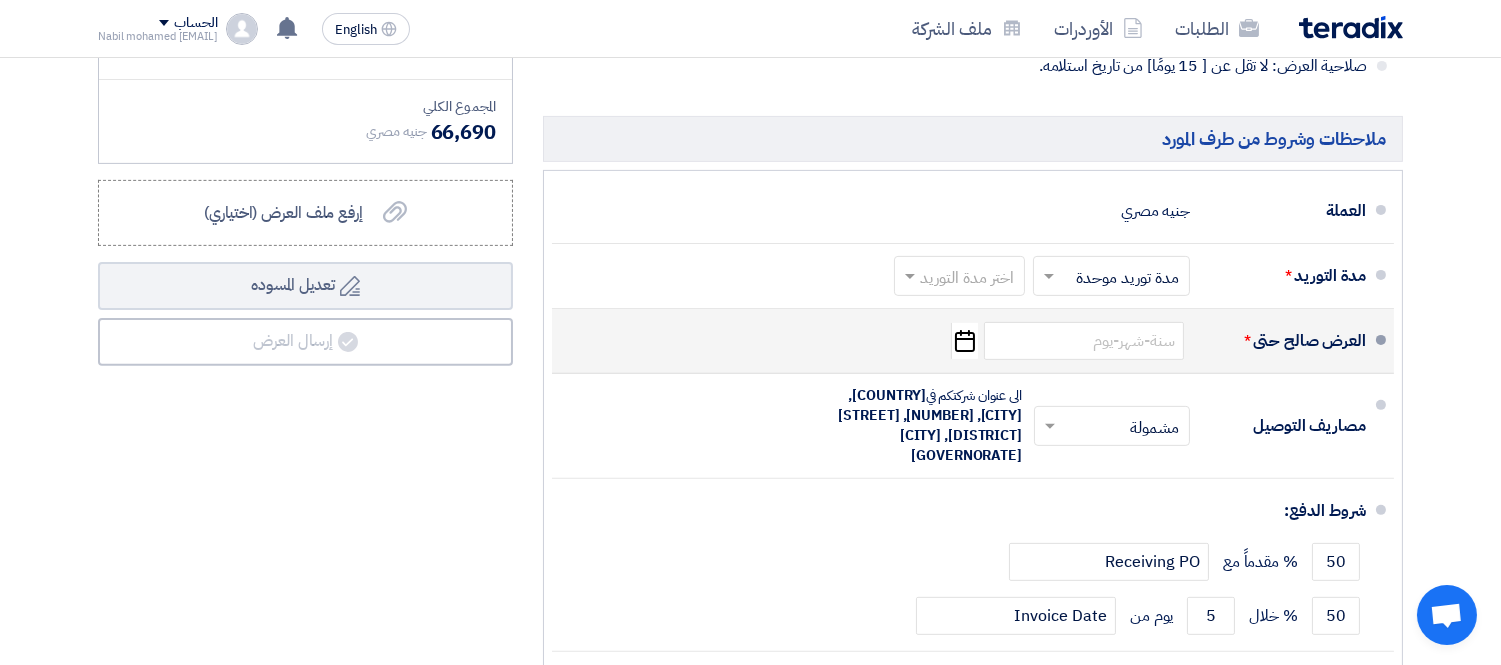 click on "Pick a date" 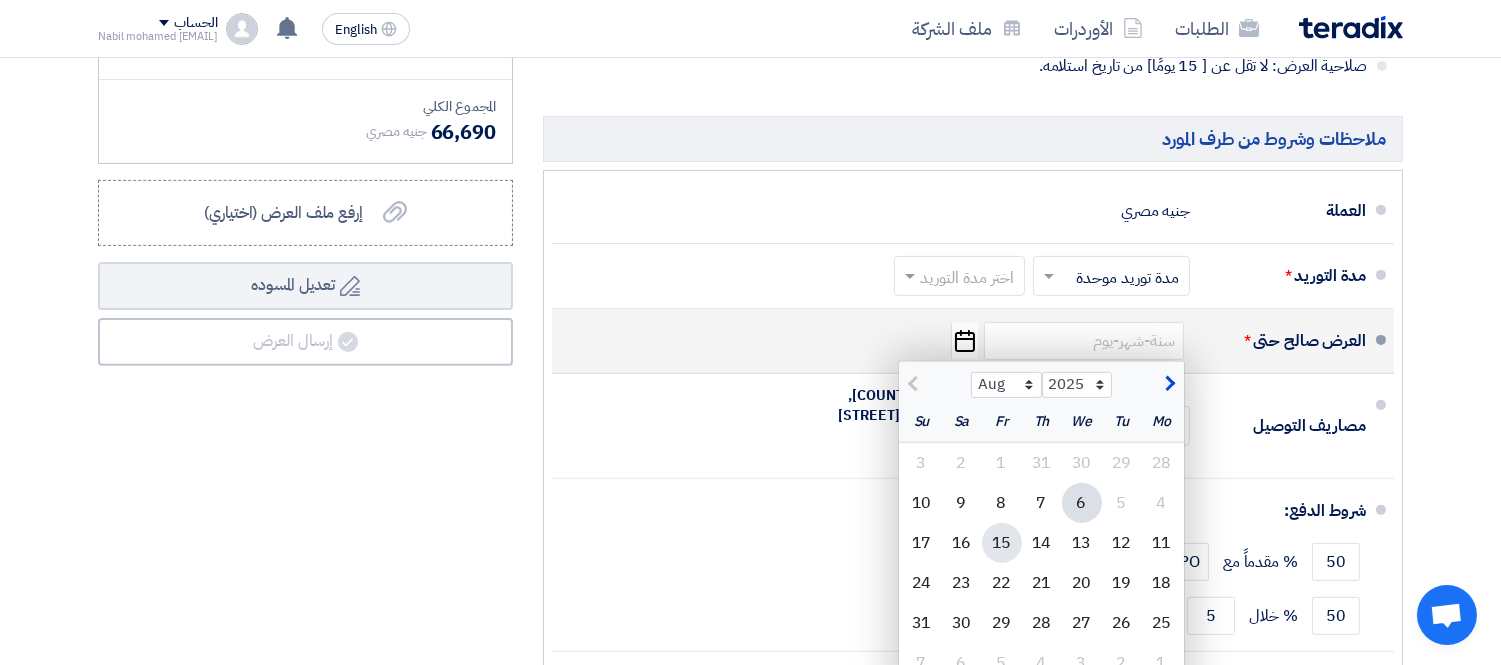 click on "15" 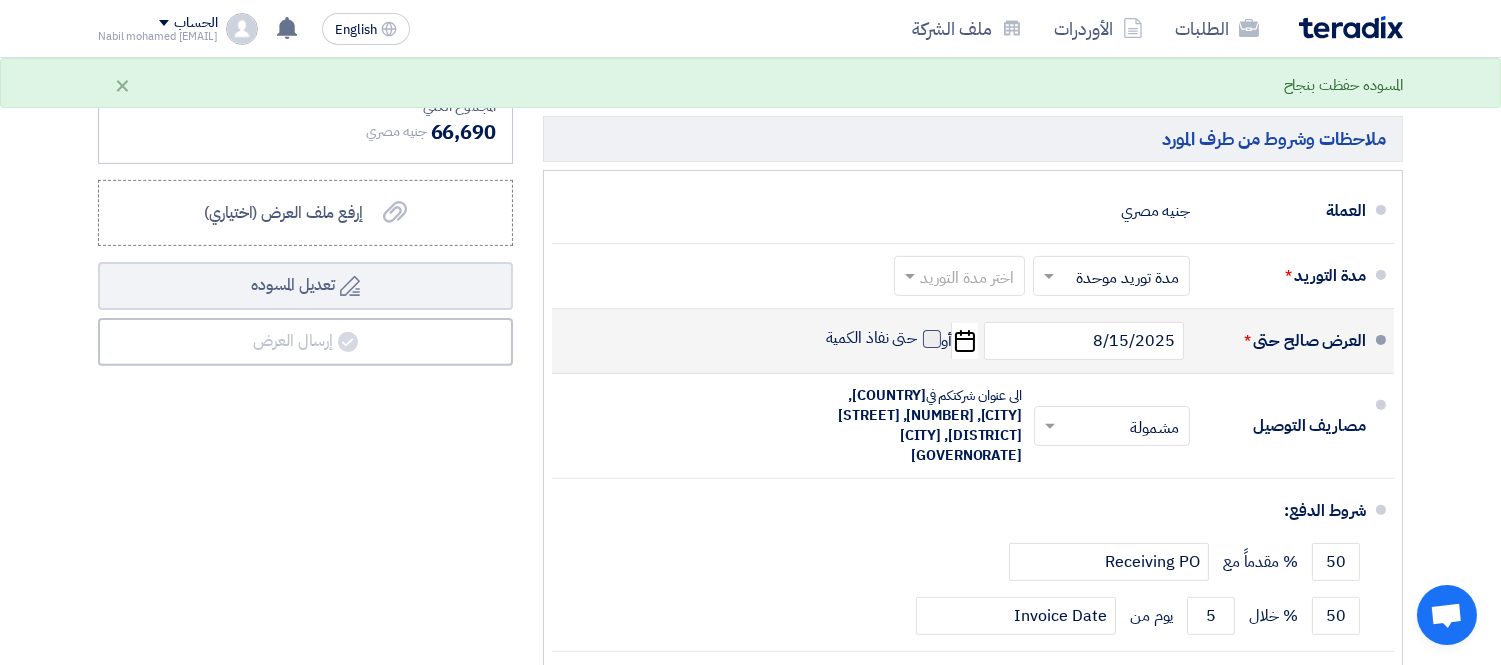 click 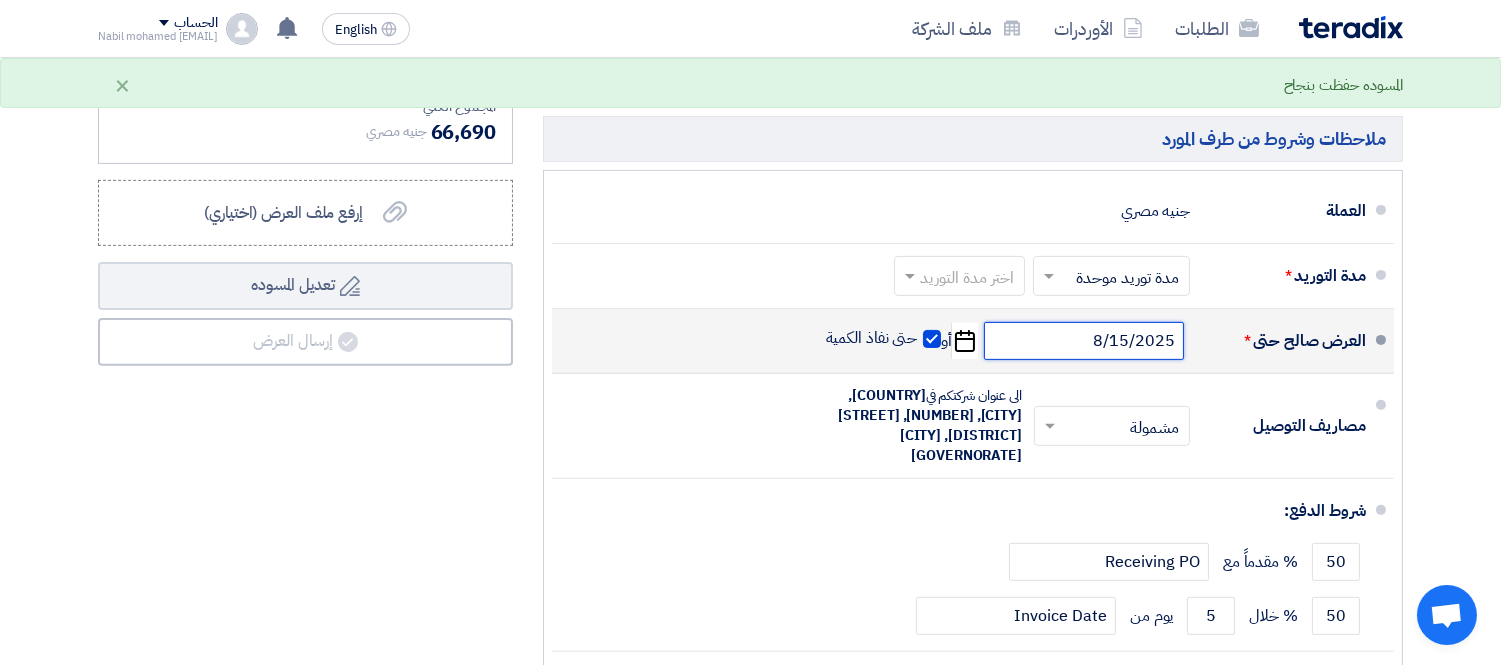 click on "8/15/2025" 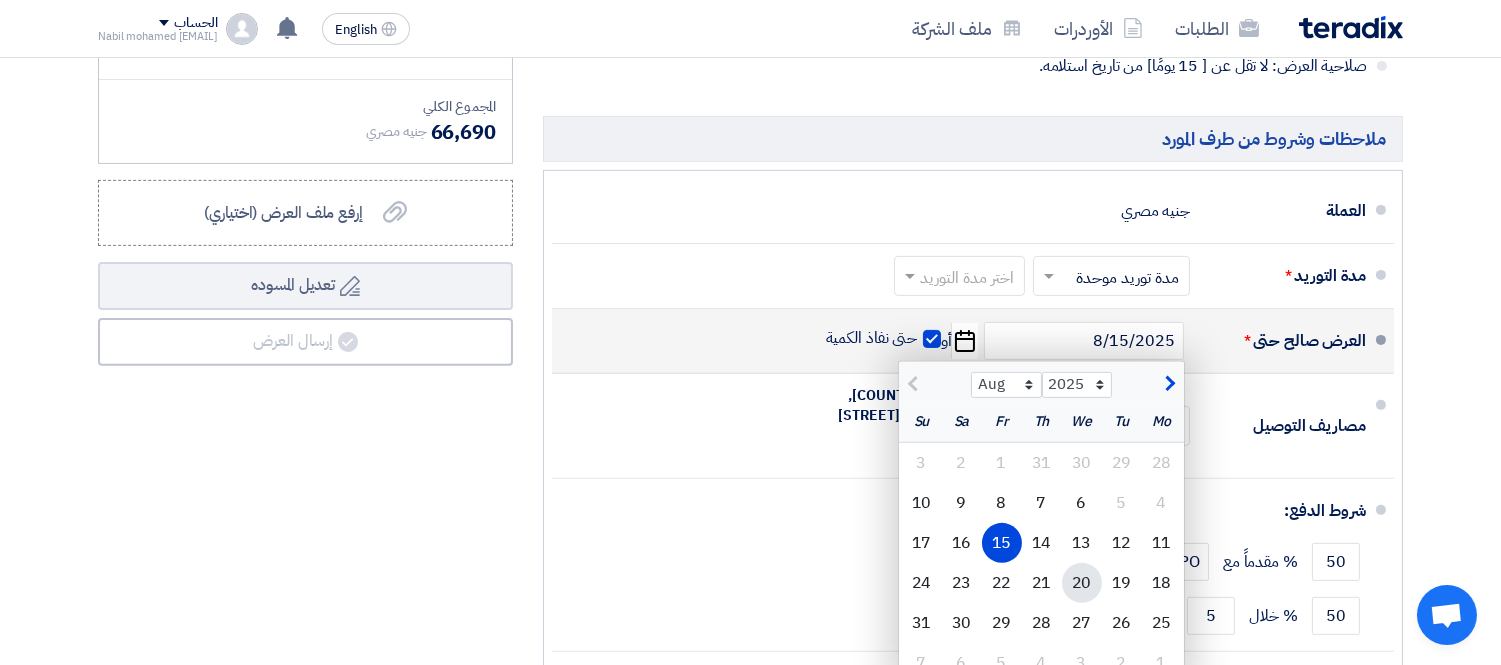 click on "20" 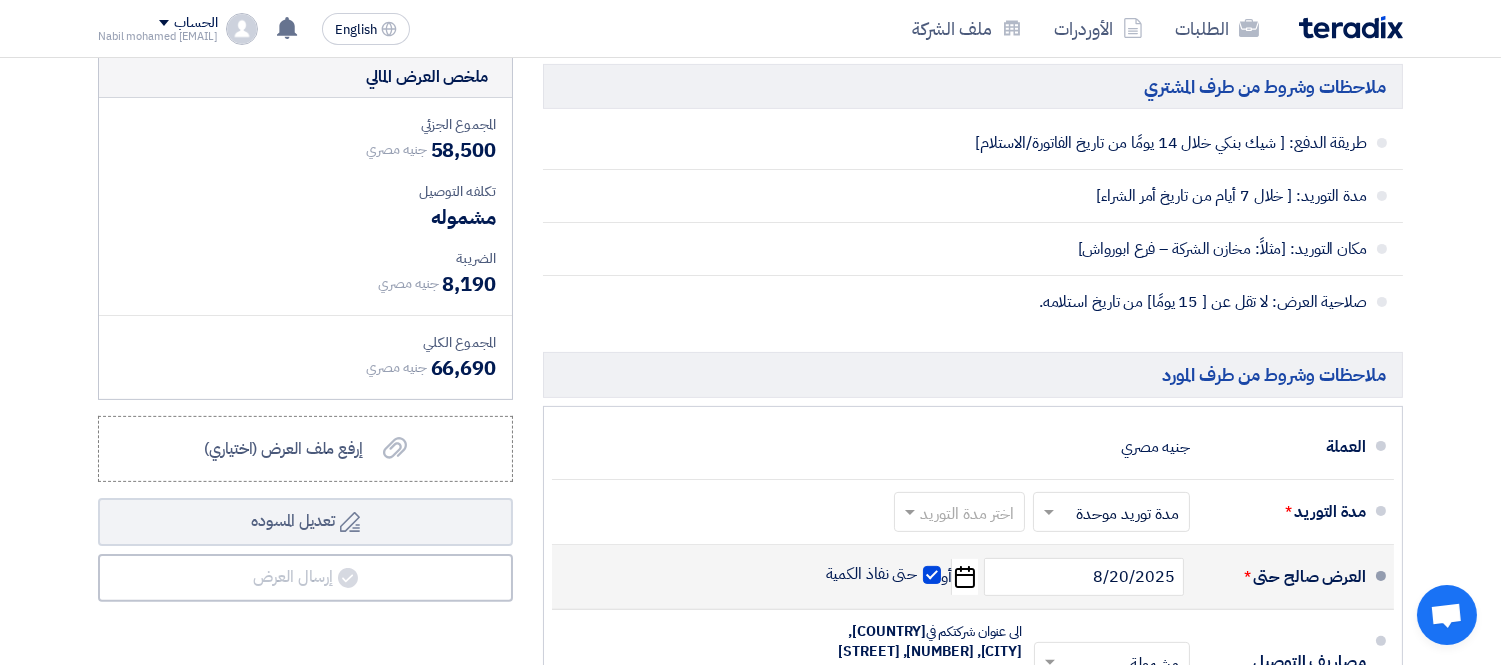 scroll, scrollTop: 1222, scrollLeft: 0, axis: vertical 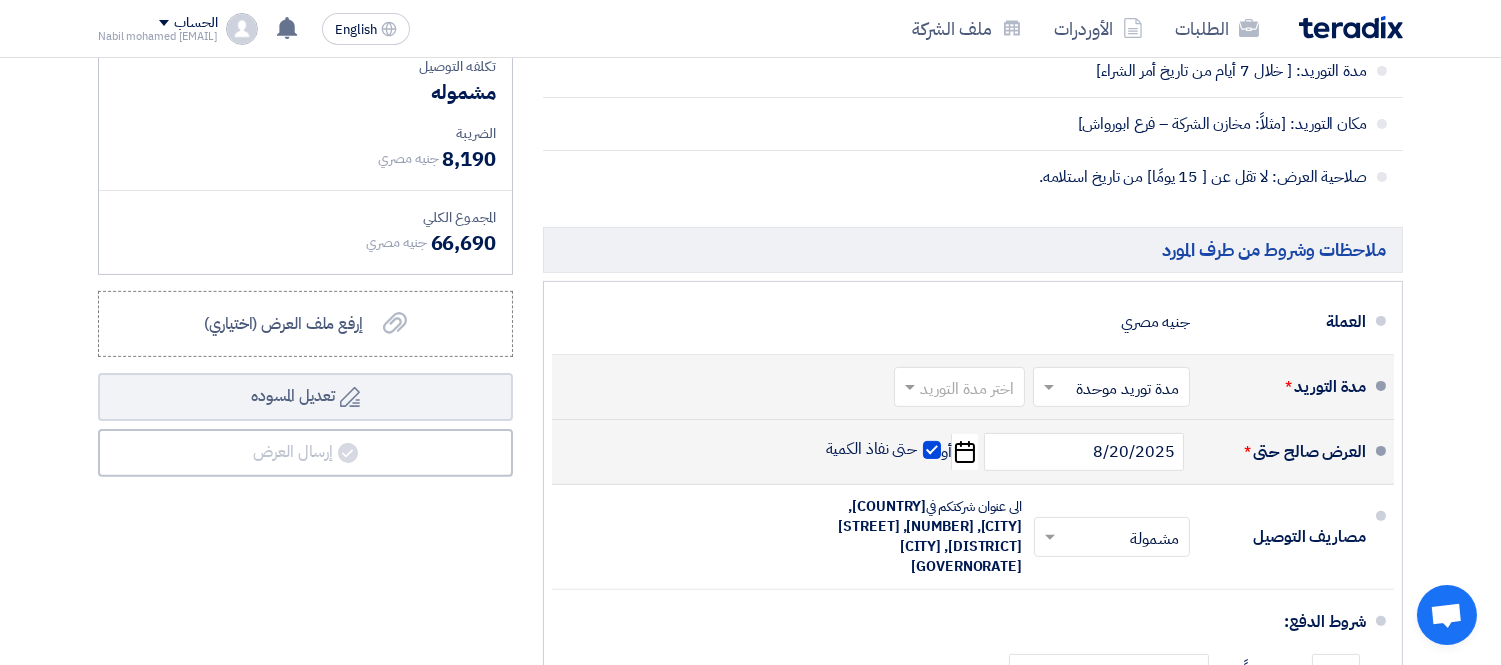 click 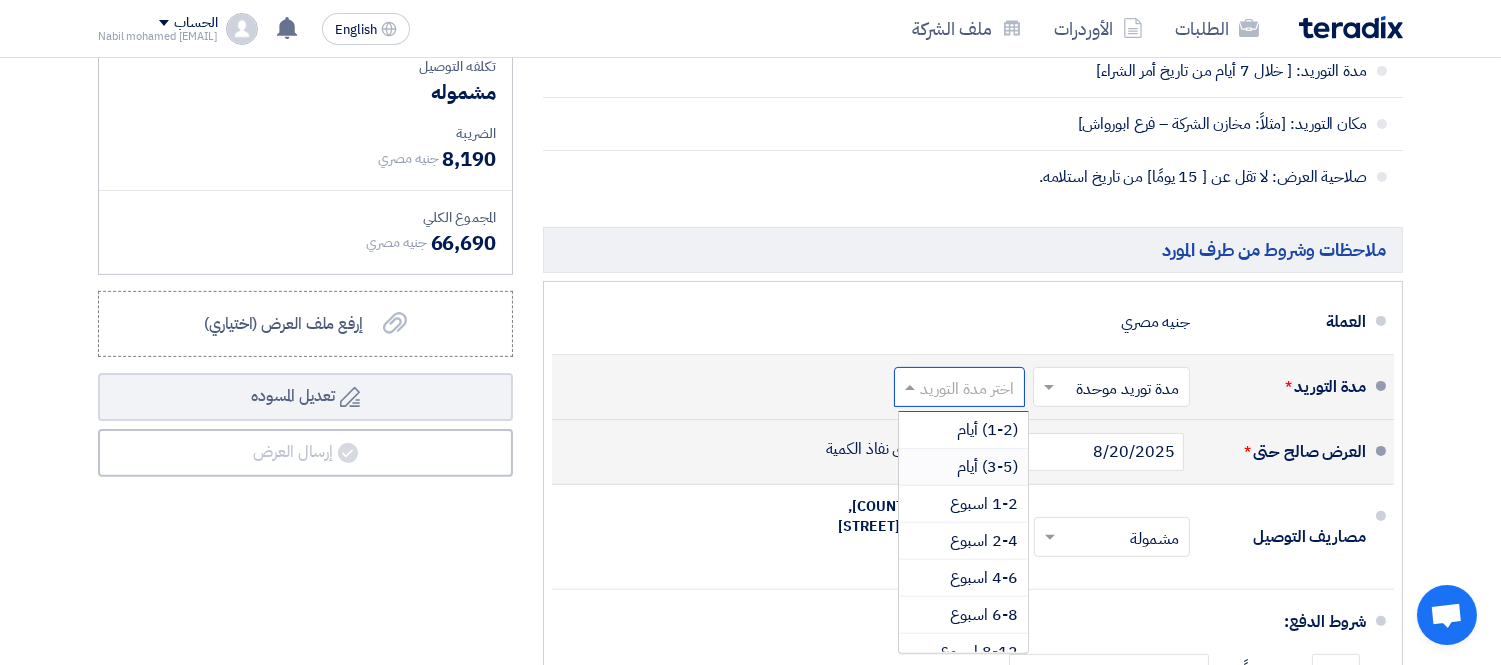 click on "(3-5) أيام" at bounding box center (987, 467) 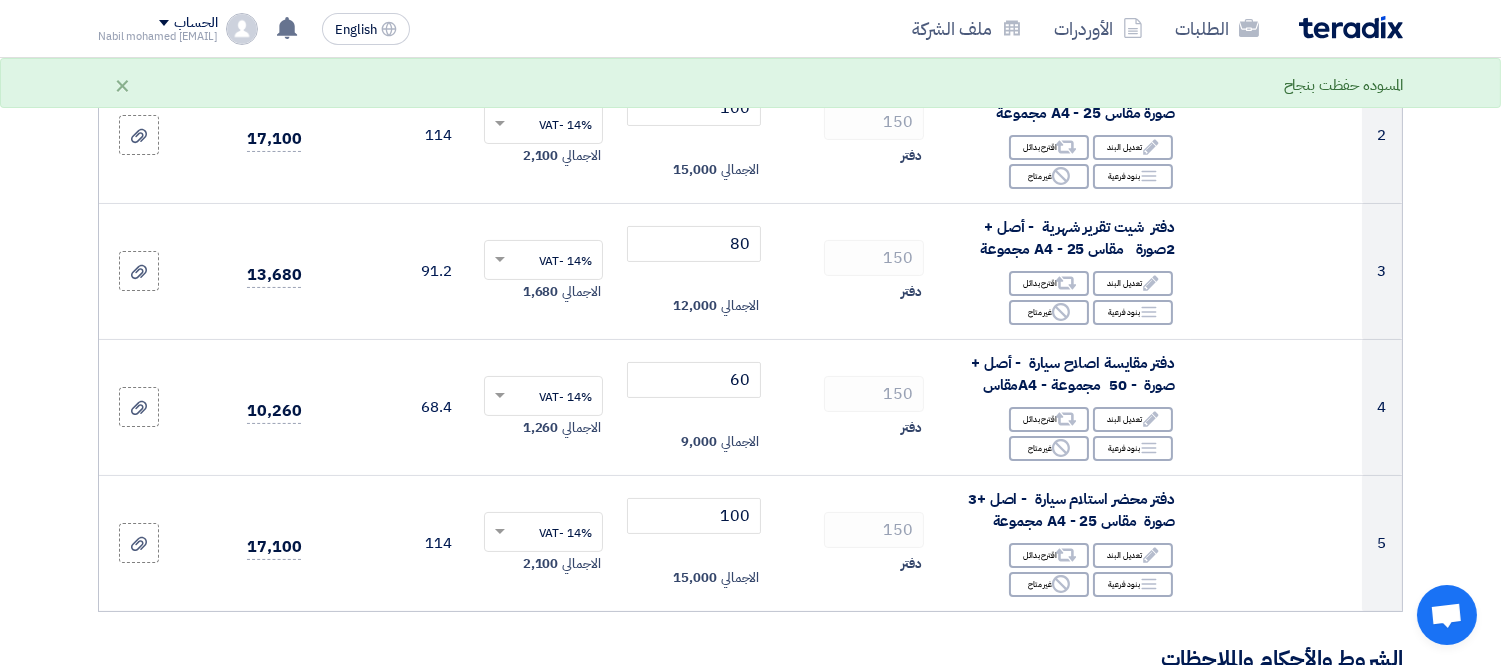 scroll, scrollTop: 444, scrollLeft: 0, axis: vertical 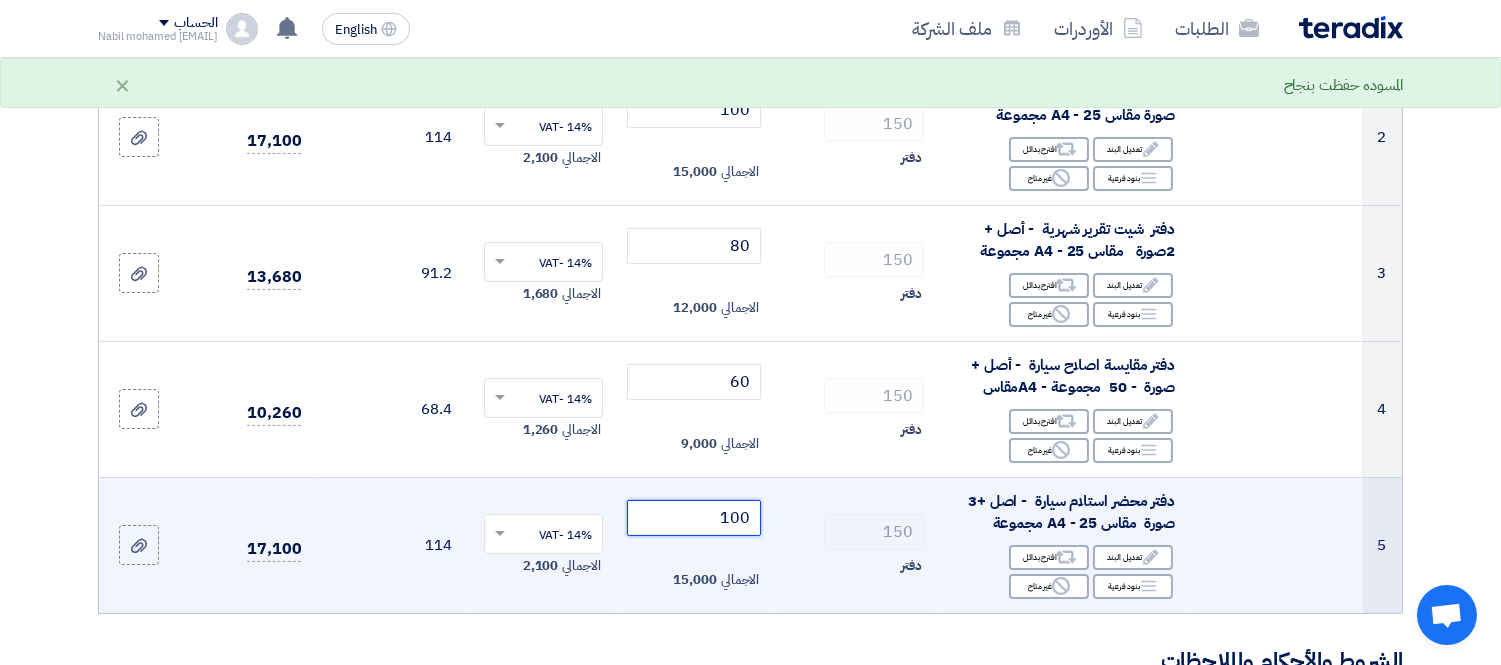 drag, startPoint x: 713, startPoint y: 514, endPoint x: 756, endPoint y: 514, distance: 43 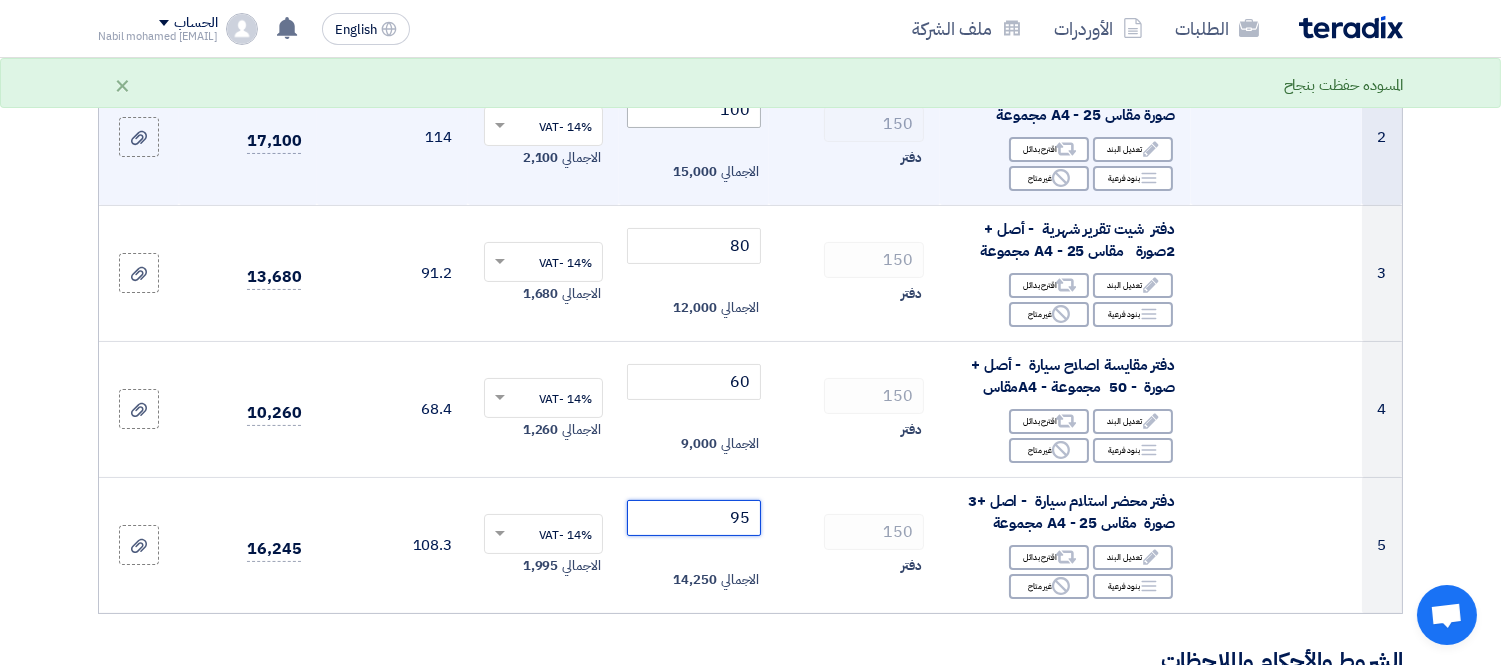 type on "95" 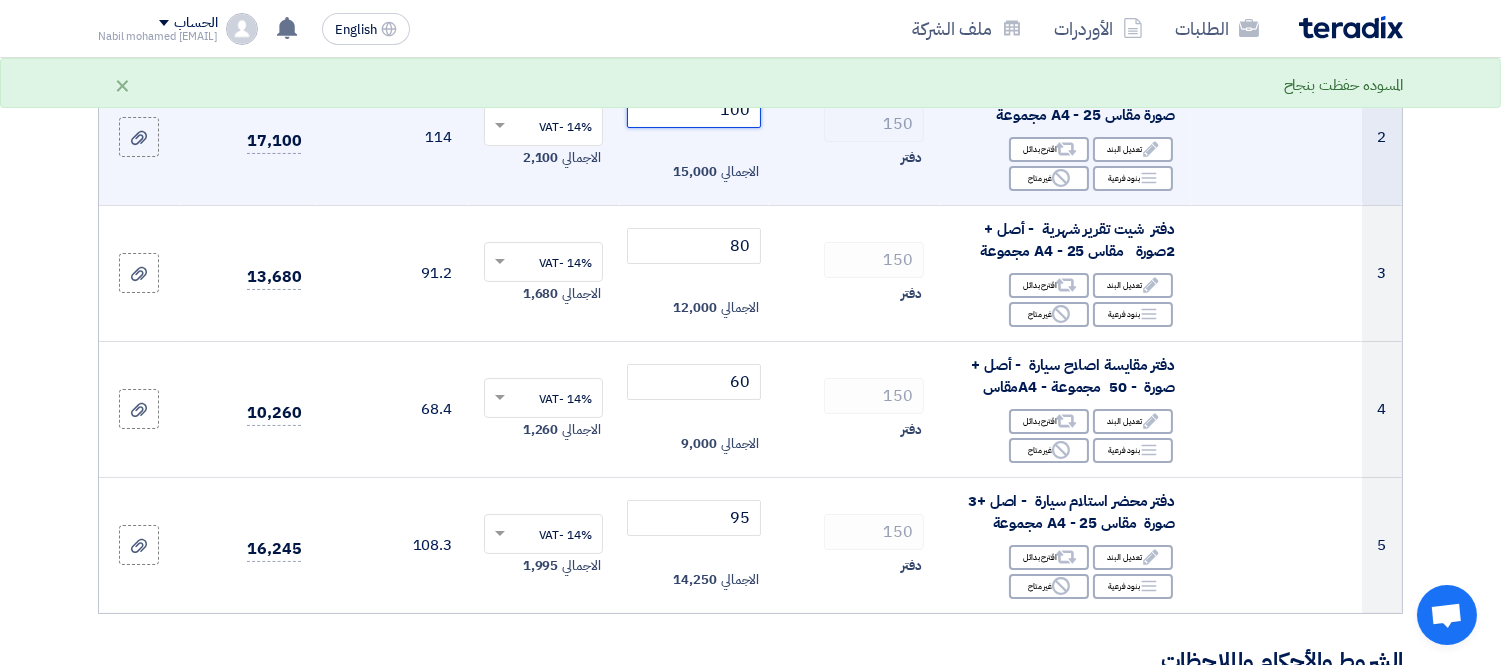 drag, startPoint x: 706, startPoint y: 105, endPoint x: 788, endPoint y: 113, distance: 82.38932 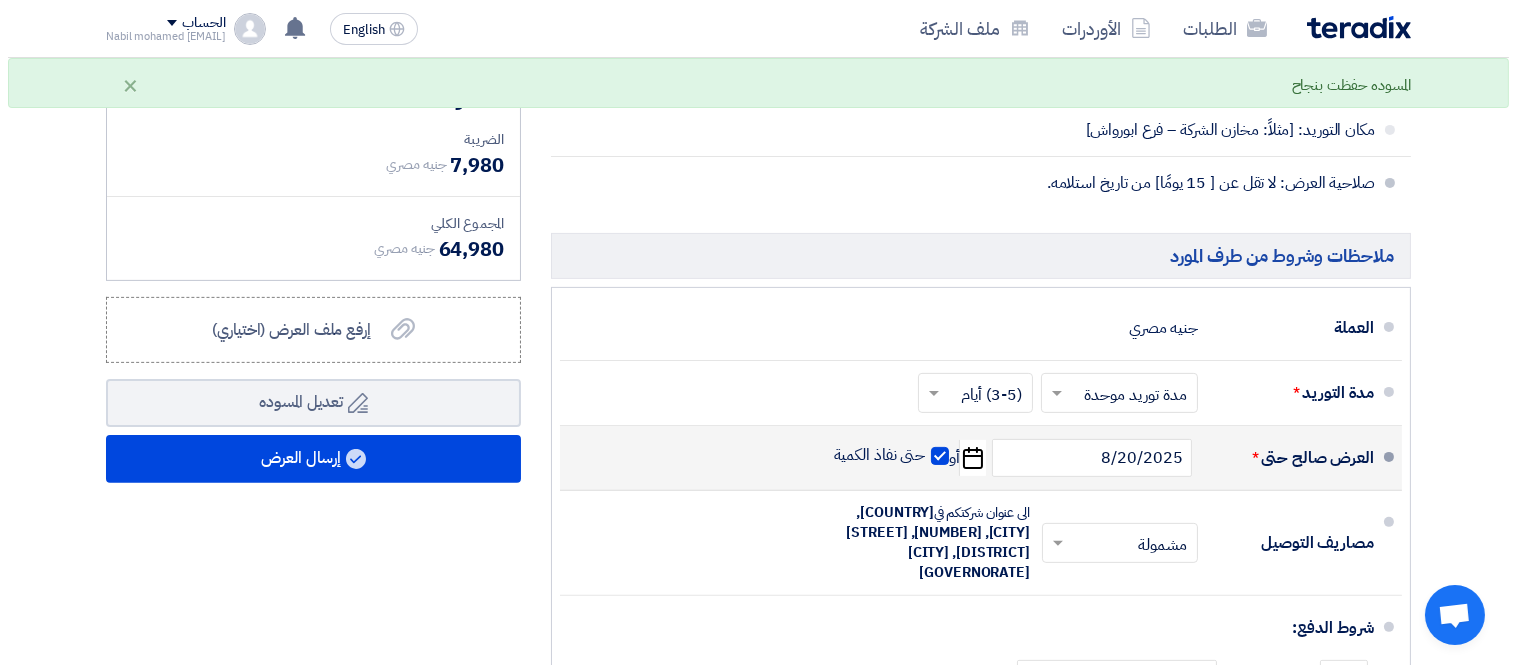 scroll, scrollTop: 1222, scrollLeft: 0, axis: vertical 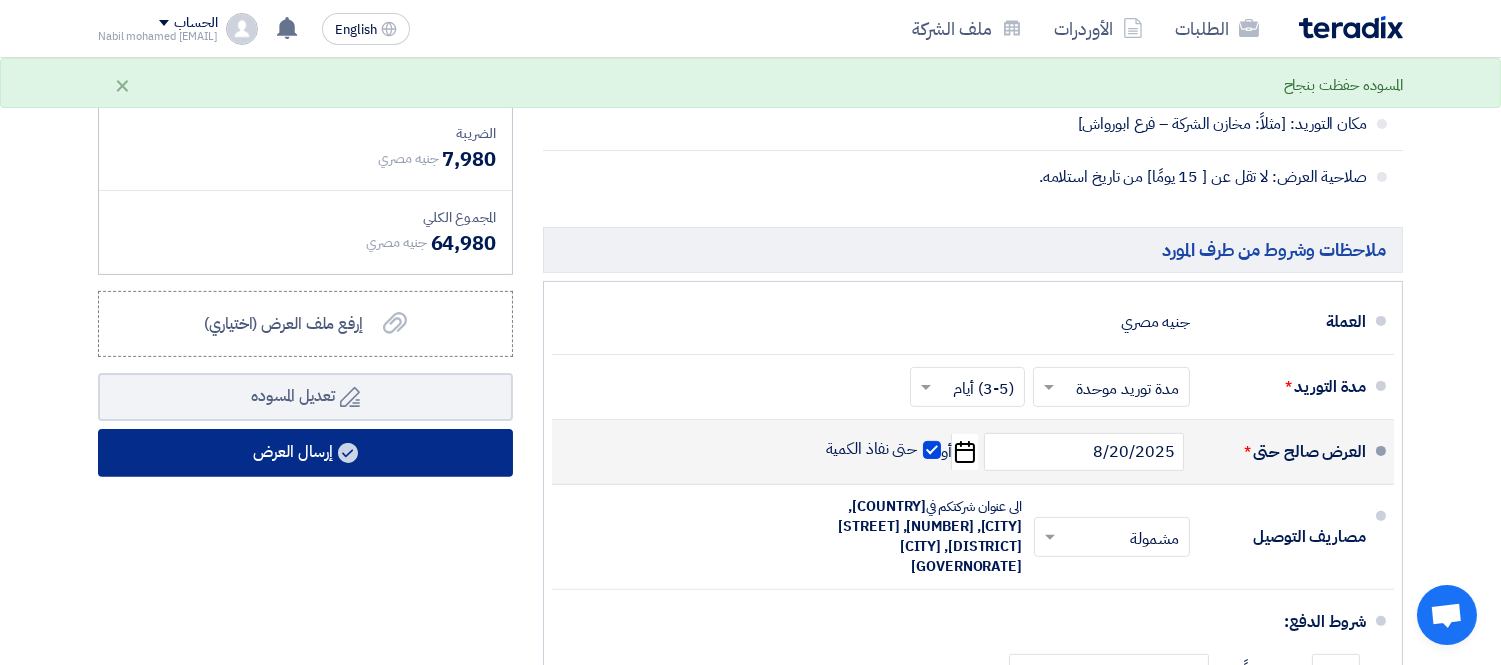 type on "95" 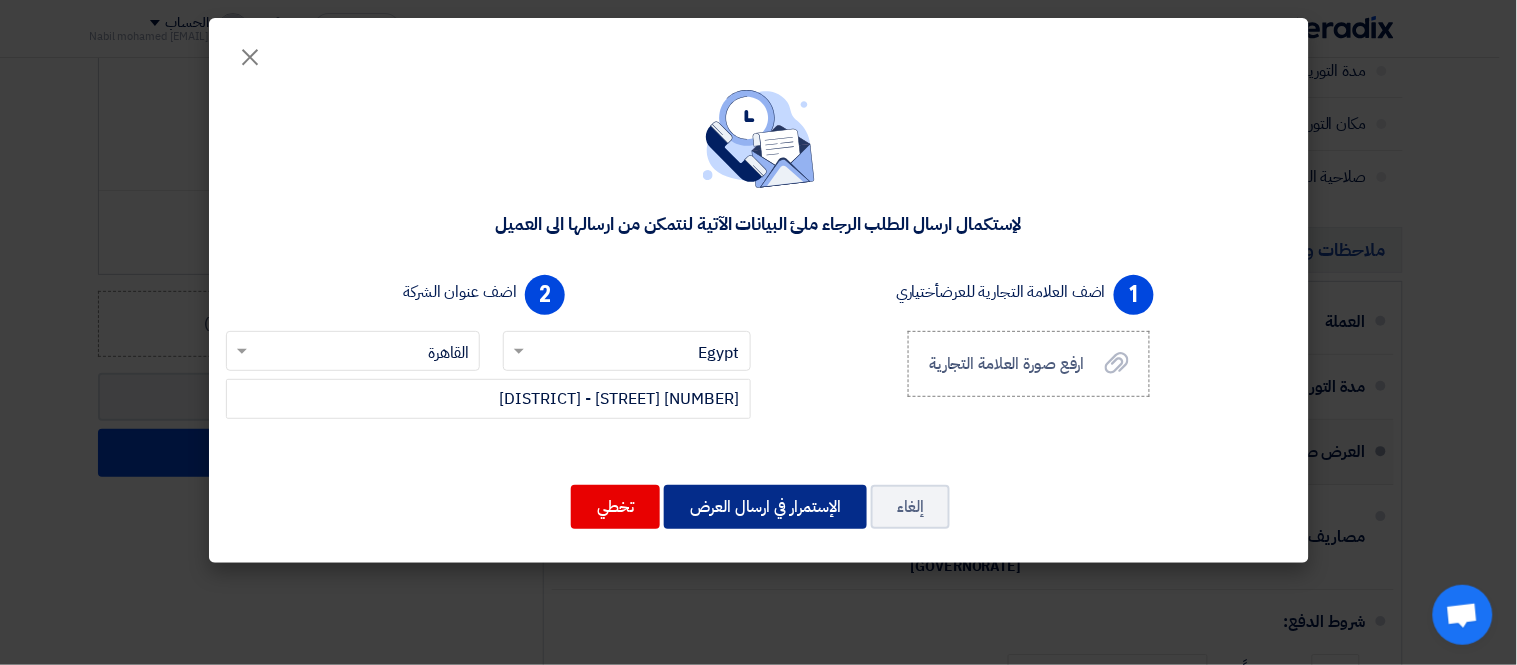 click on "الإستمرار في ارسال العرض" 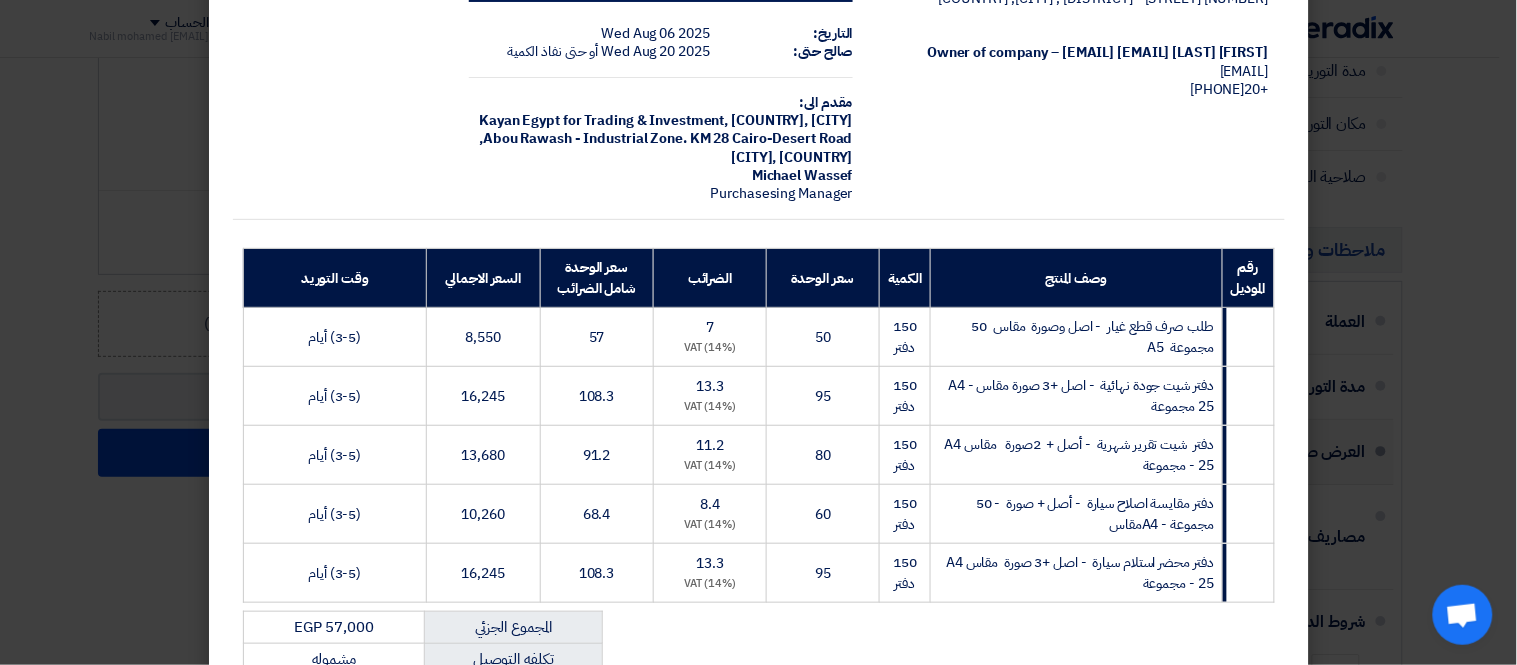 scroll, scrollTop: 494, scrollLeft: 0, axis: vertical 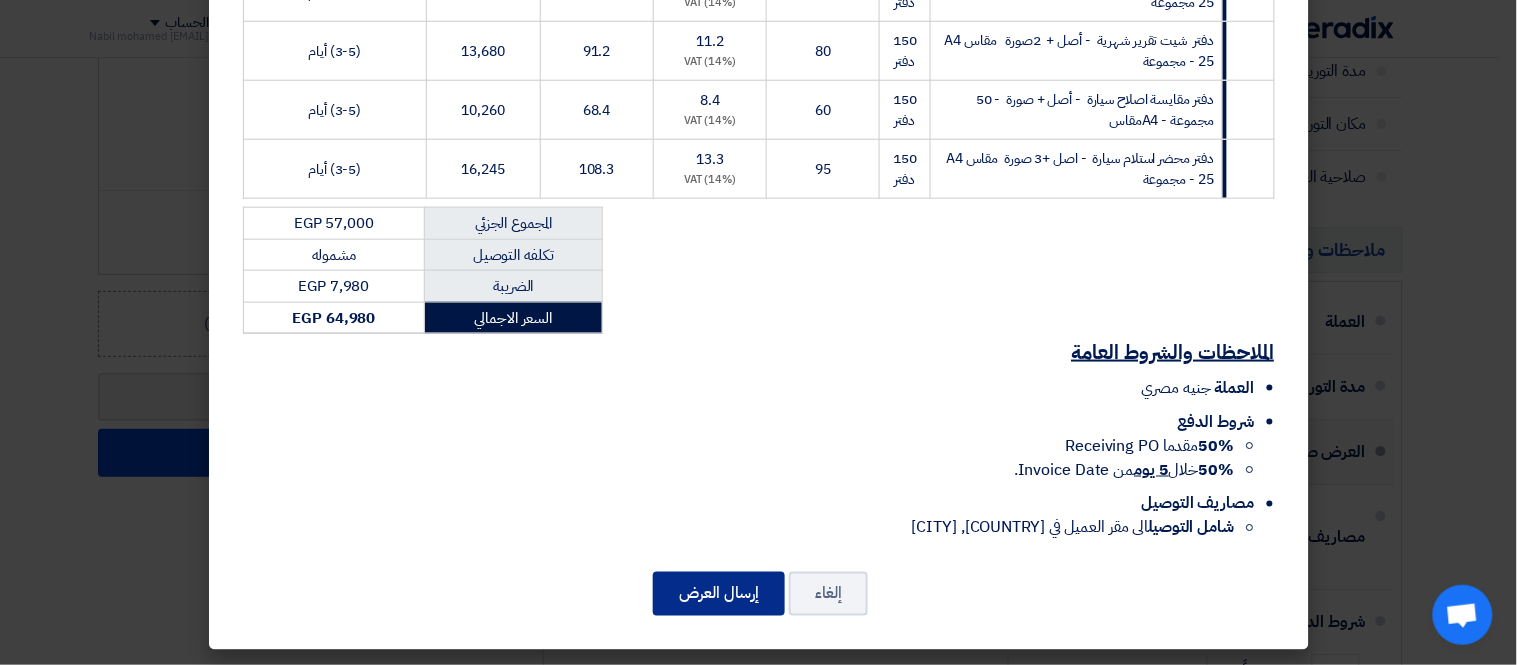 click on "إرسال العرض" 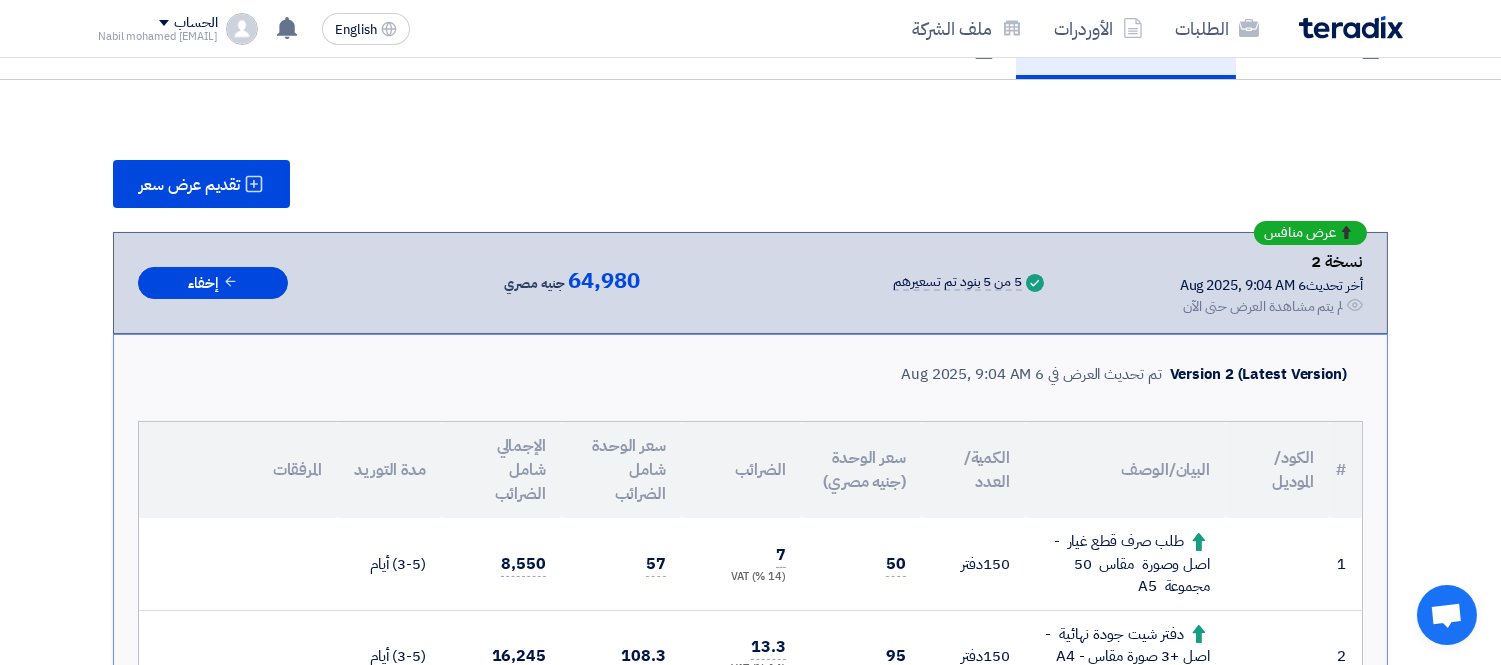 scroll, scrollTop: 0, scrollLeft: 0, axis: both 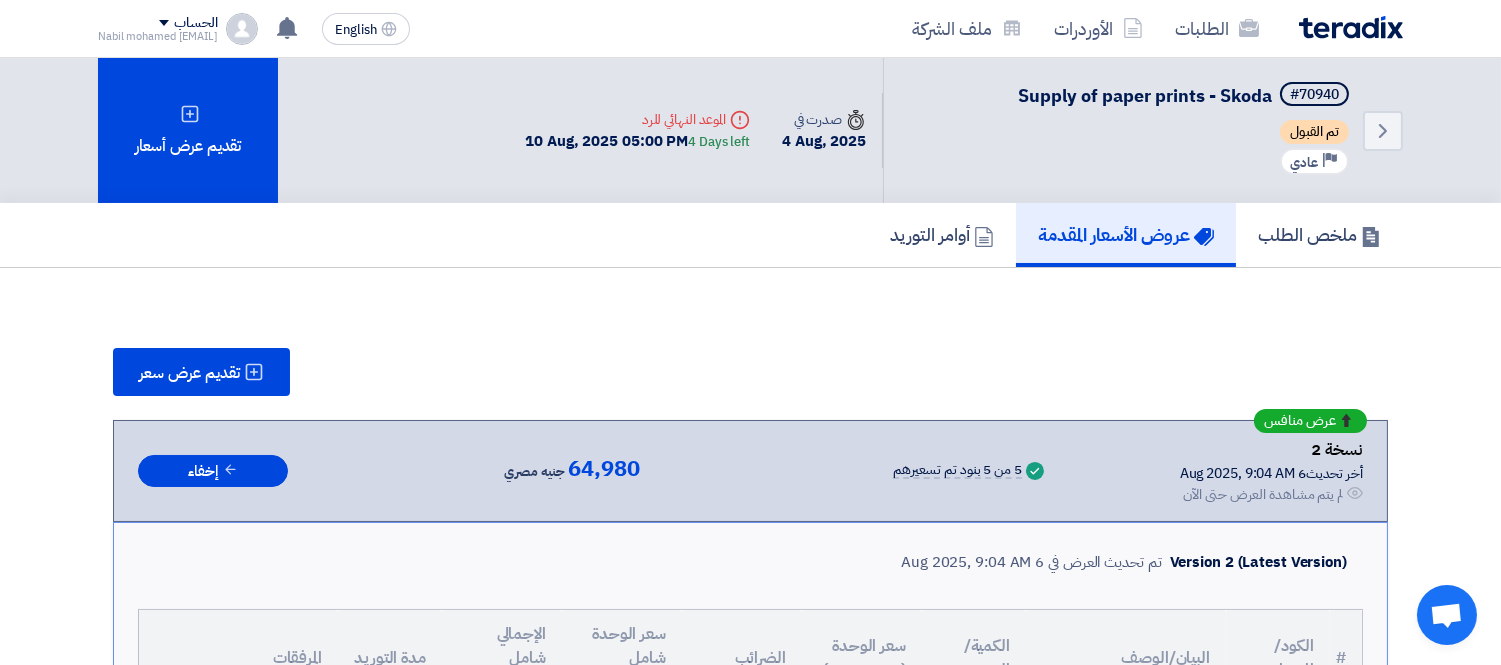 click on "الحساب" 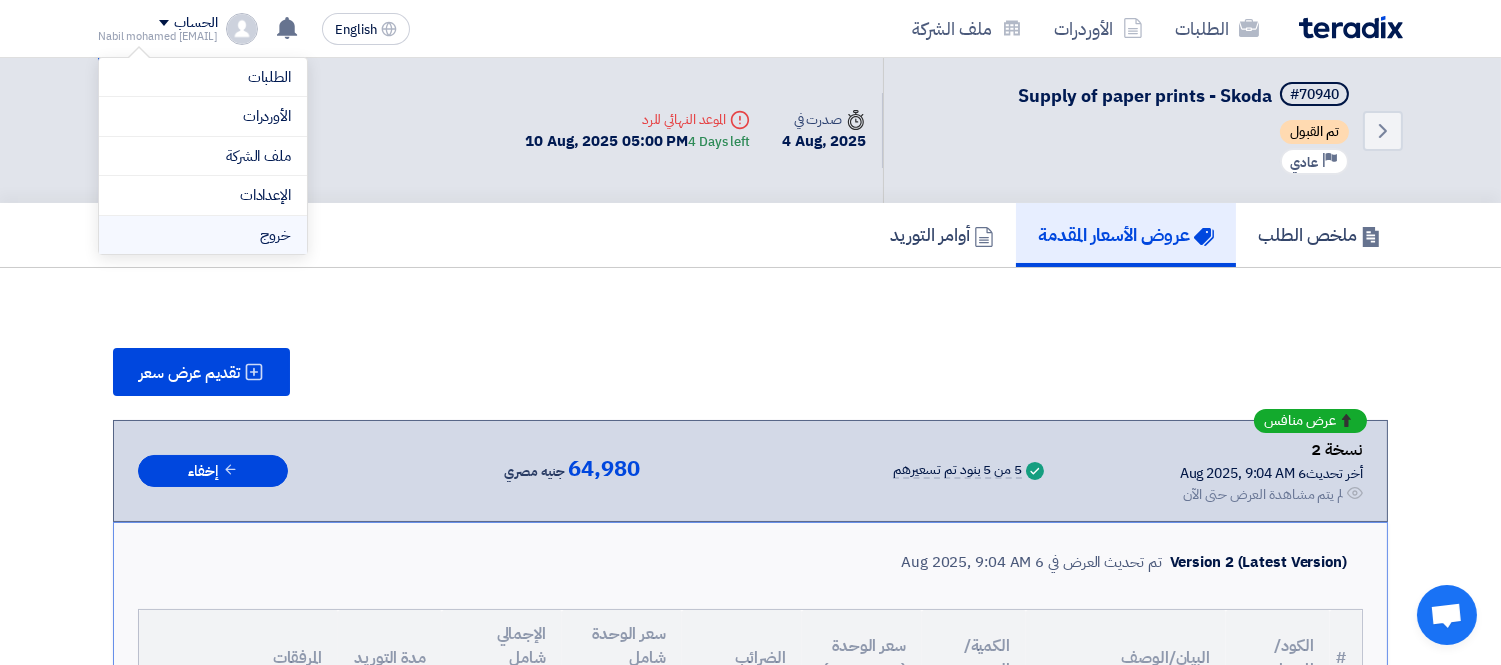 click on "خروج" 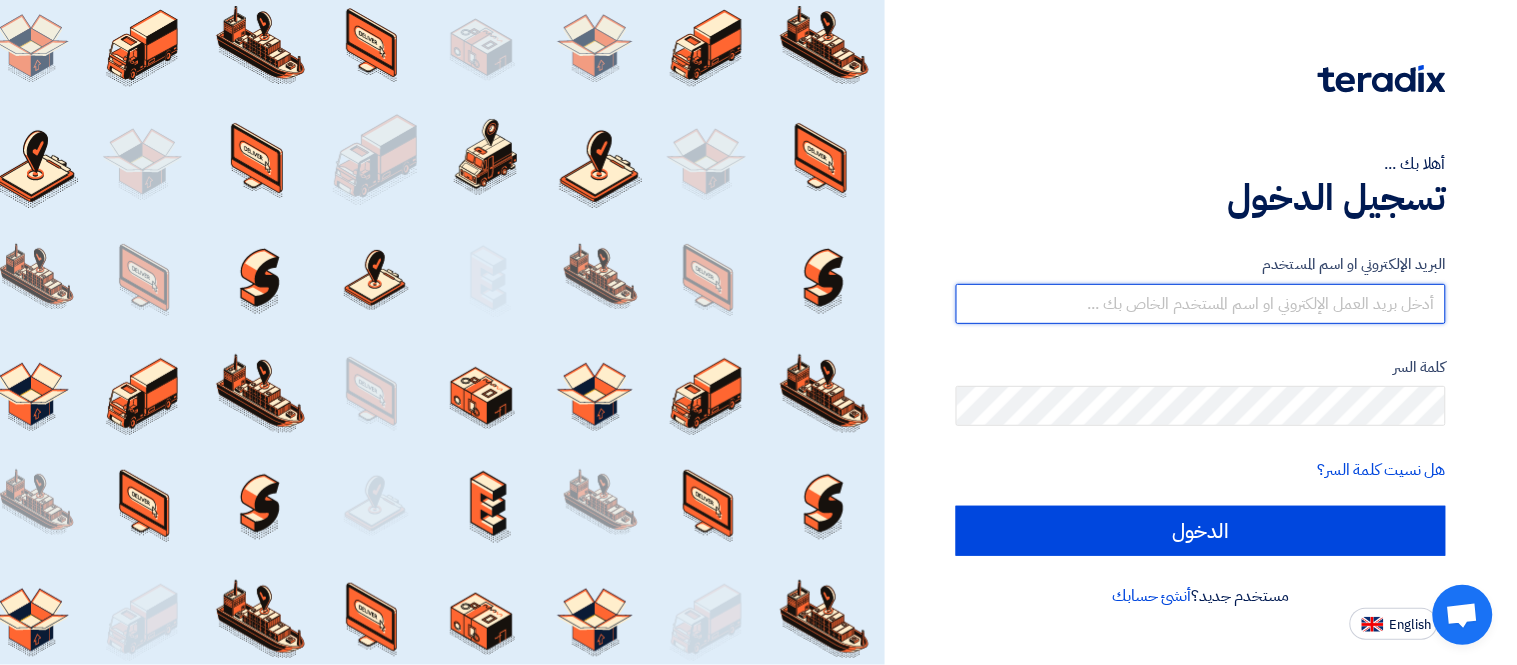 type on "[EMAIL]" 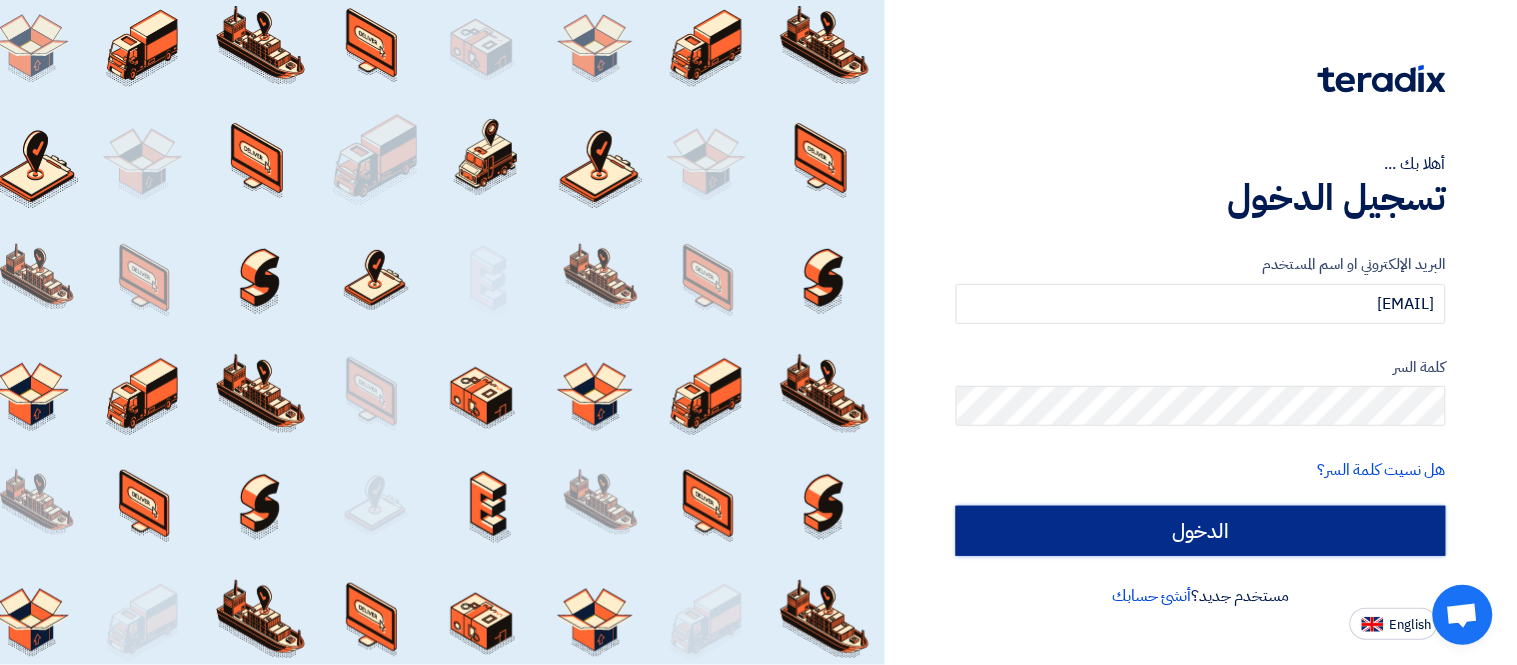 click on "الدخول" 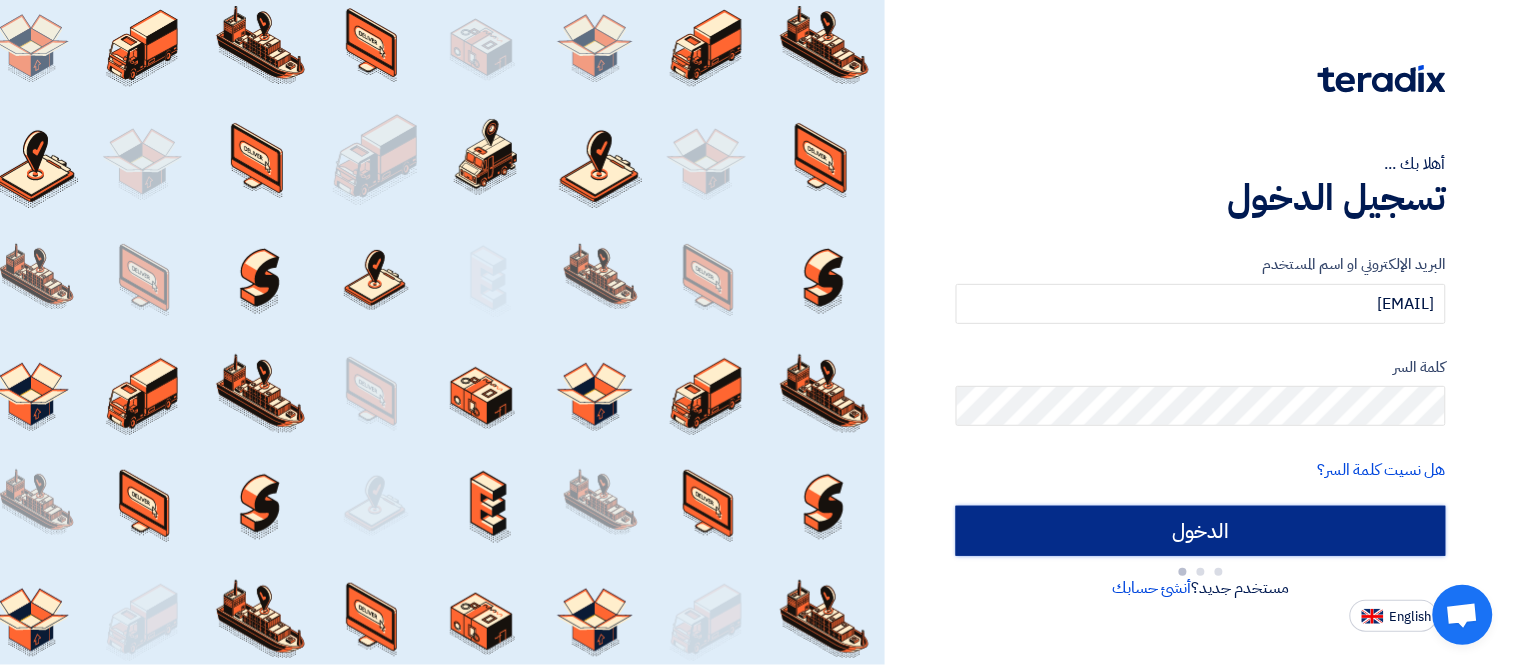 type on "Sign in" 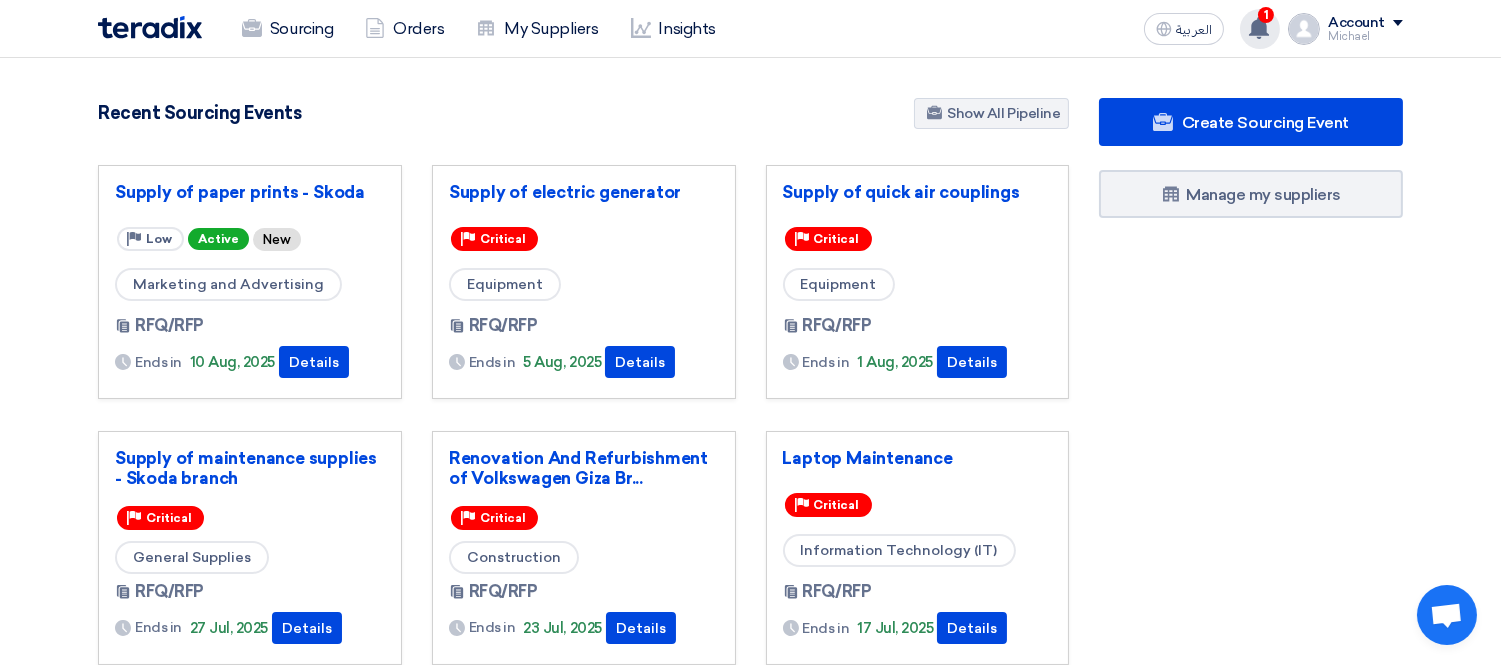 click 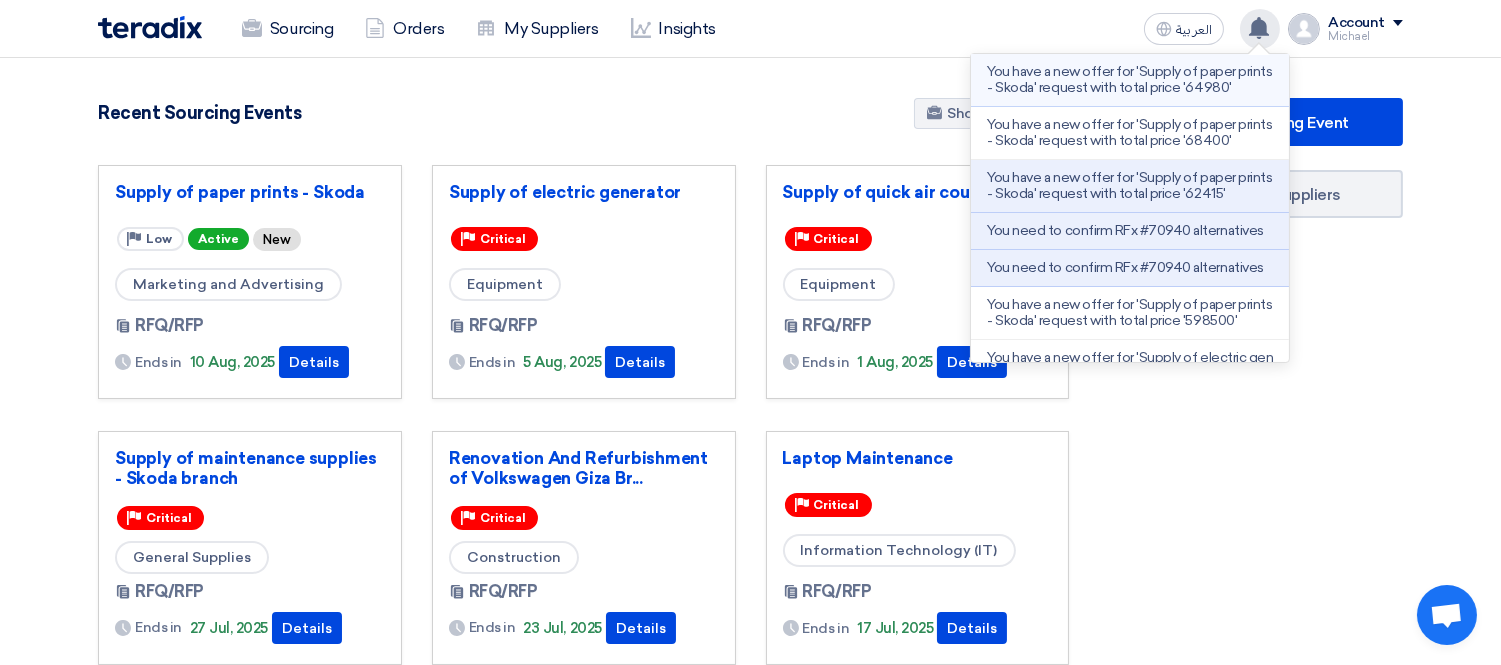 click on "You have a new offer for 'Supply of paper prints - Skoda' request with total price '64980'" 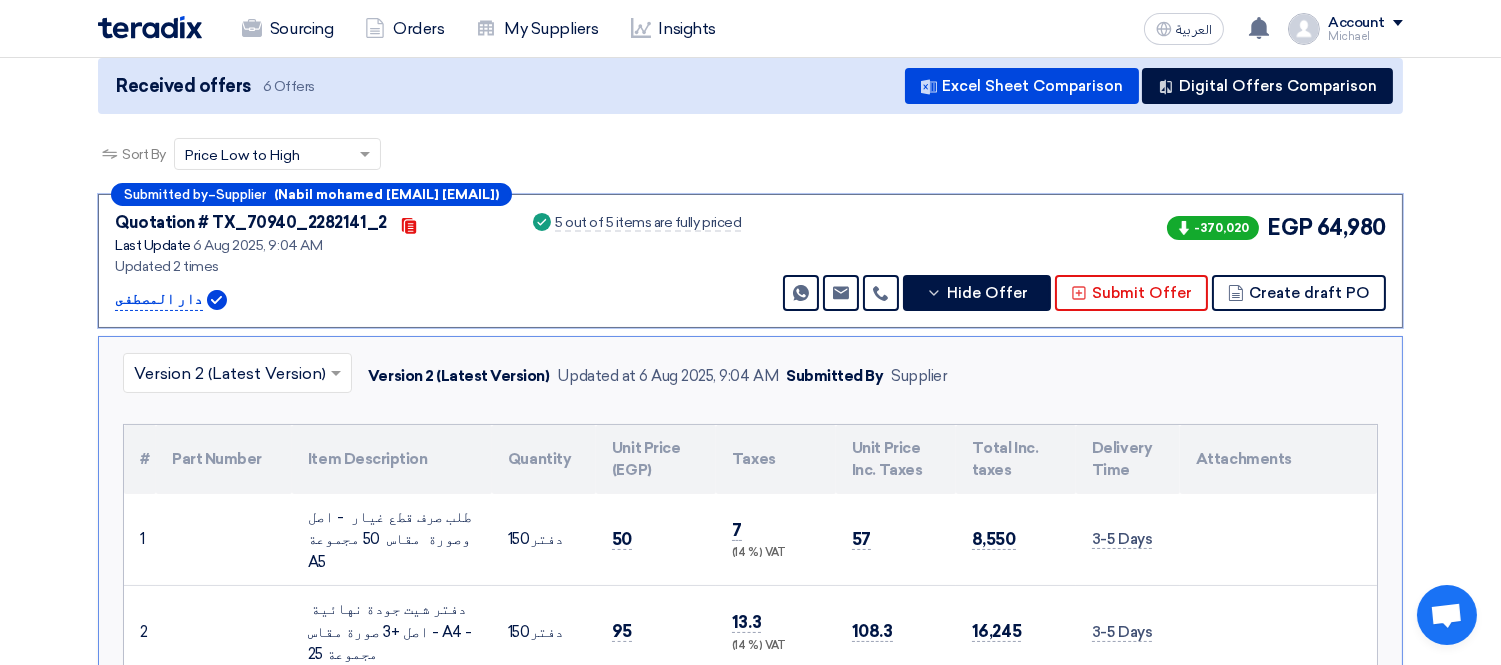 scroll, scrollTop: 413, scrollLeft: 0, axis: vertical 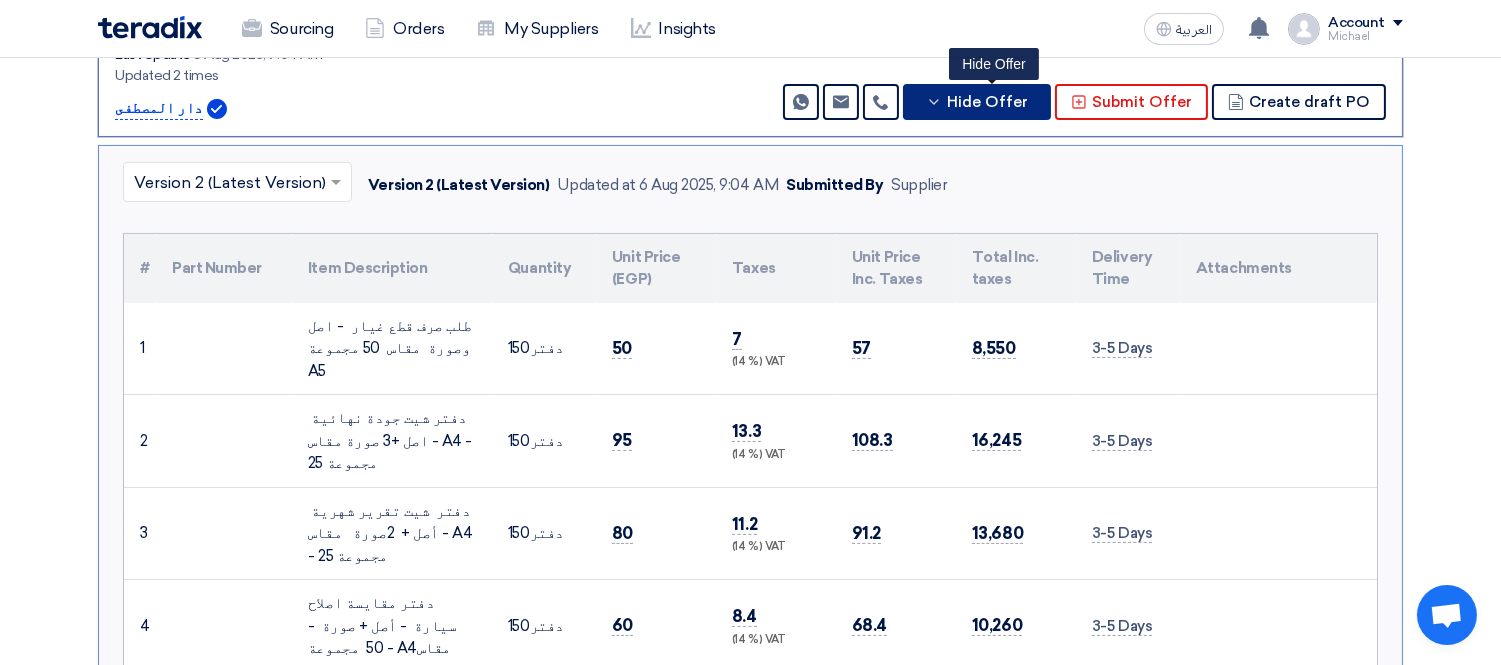 click on "Hide Offer" at bounding box center [987, 102] 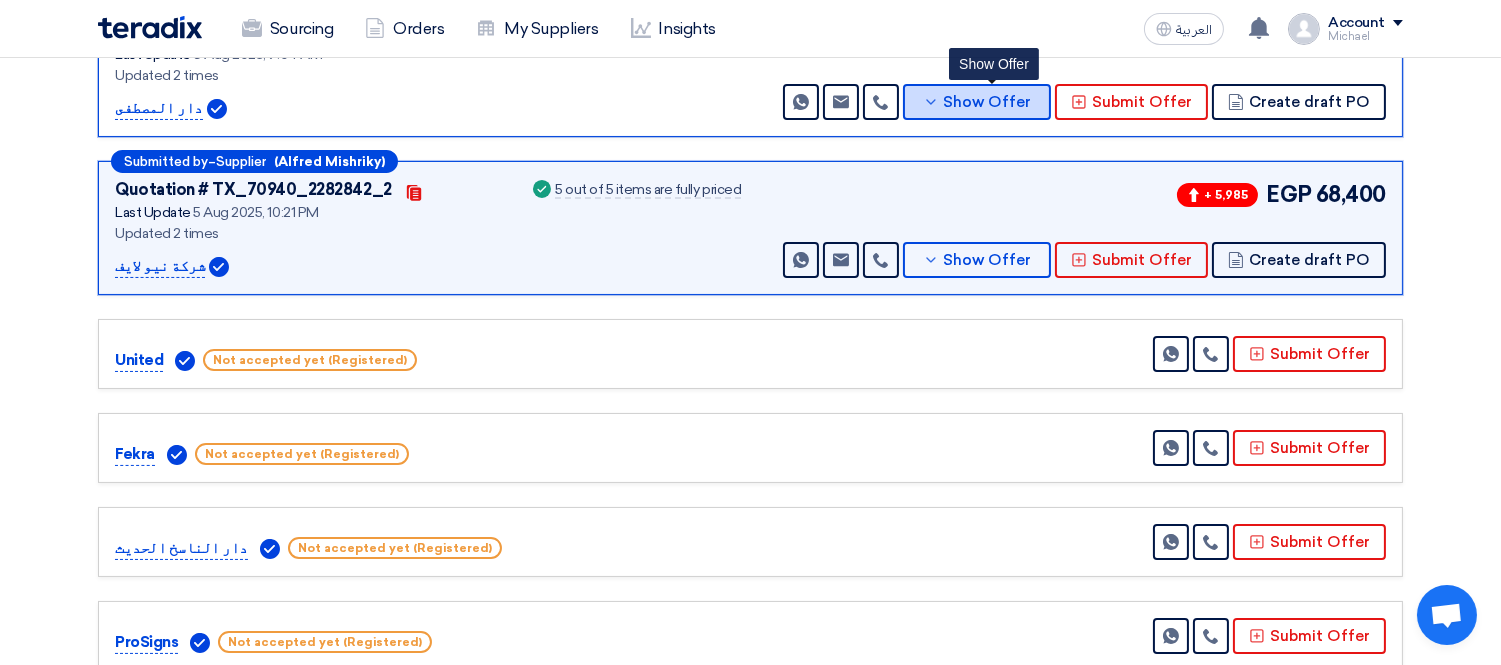 click on "Show Offer" at bounding box center (977, 102) 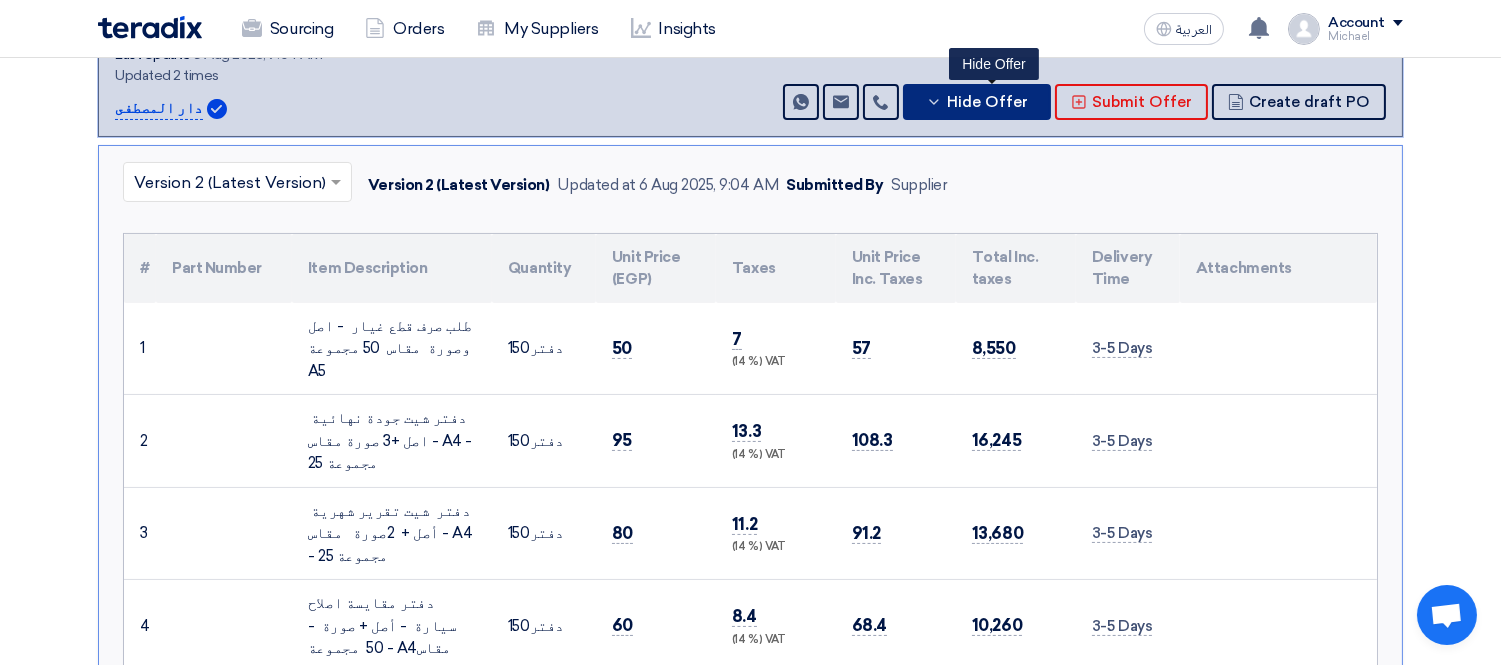 click on "Hide Offer" at bounding box center [987, 102] 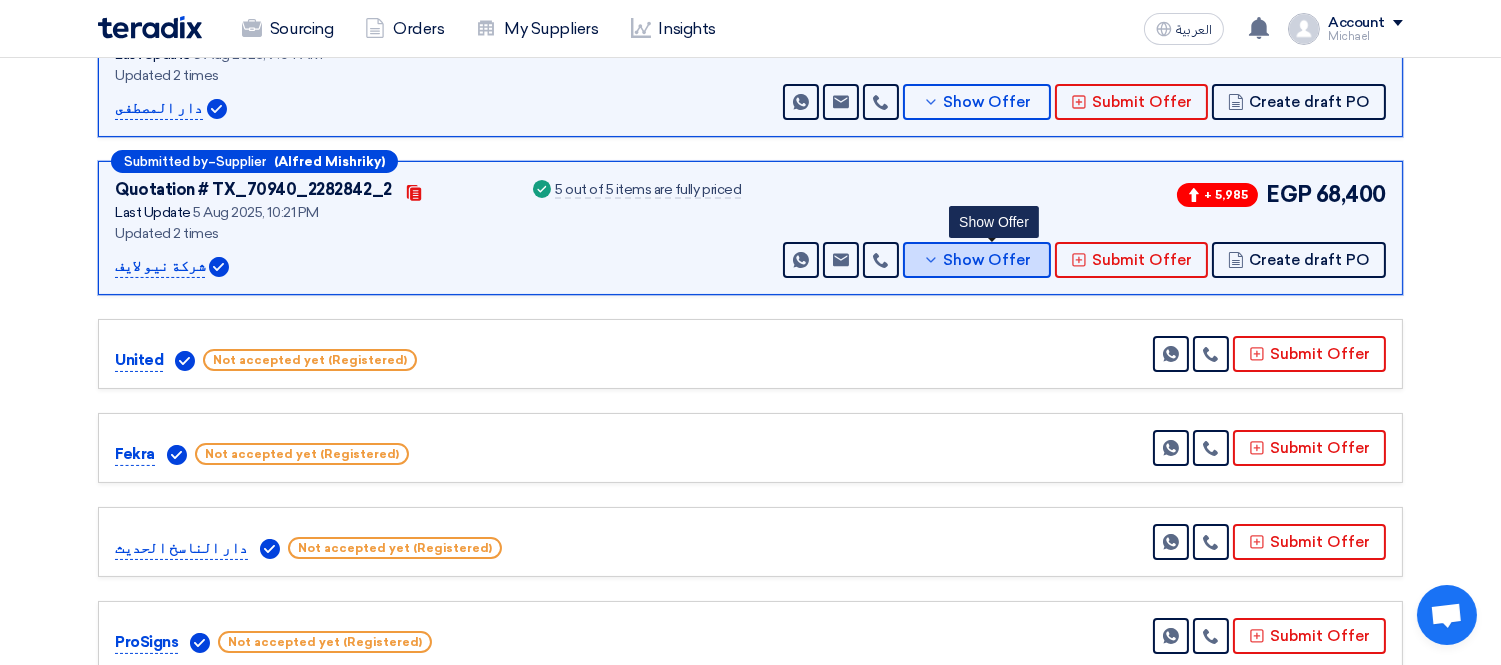 click on "Show Offer" at bounding box center (988, 260) 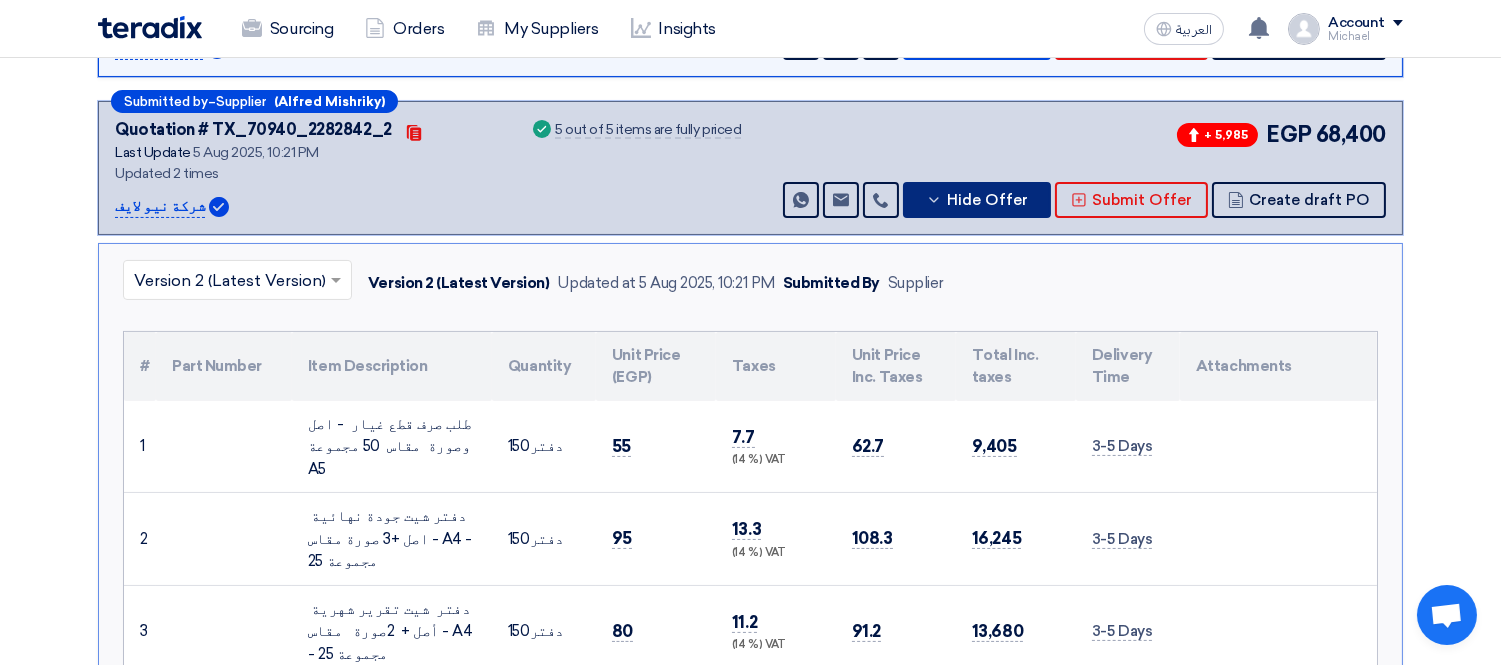 scroll, scrollTop: 413, scrollLeft: 0, axis: vertical 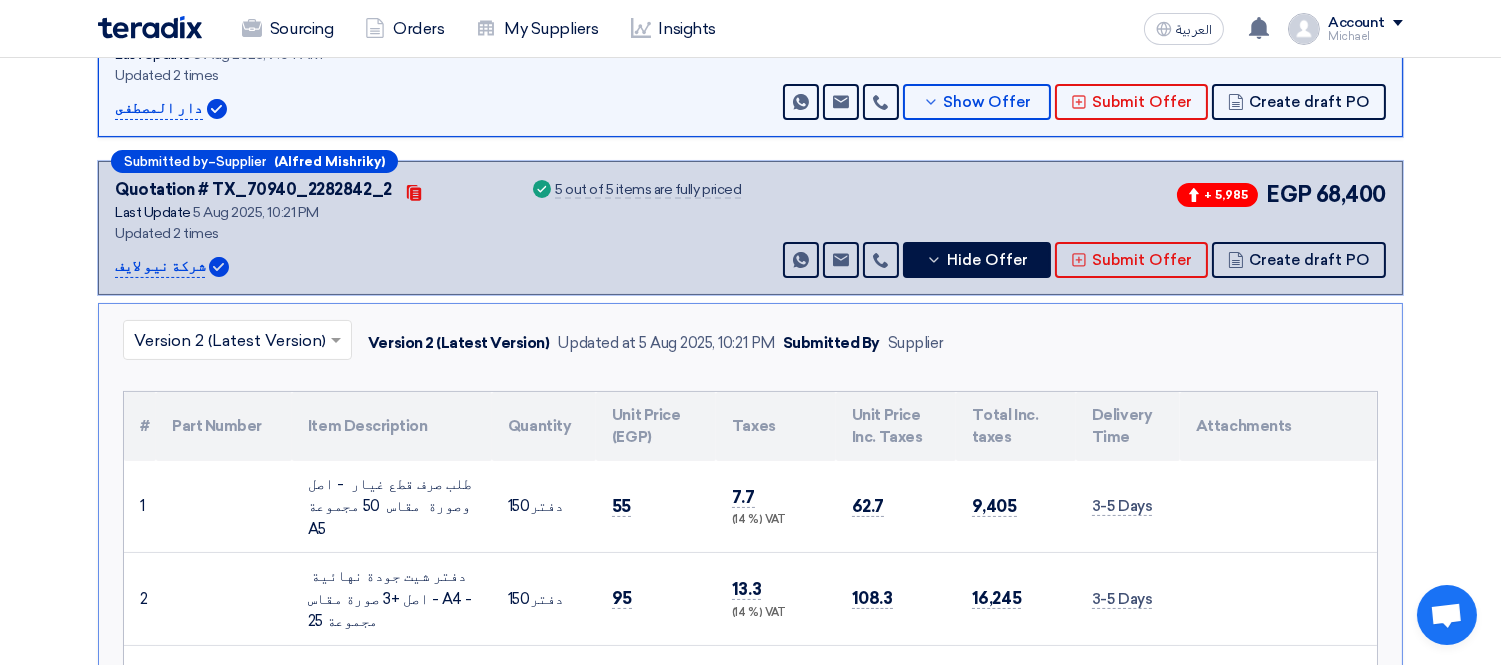 click on "Submitted by
–
Supplier
(Alfred Mishriky)
Quotation #
TX_70940_2282842_2
Contacts
Last Update
5 Aug 2025, 10:21 PM
Updated 2 times" at bounding box center (750, 228) 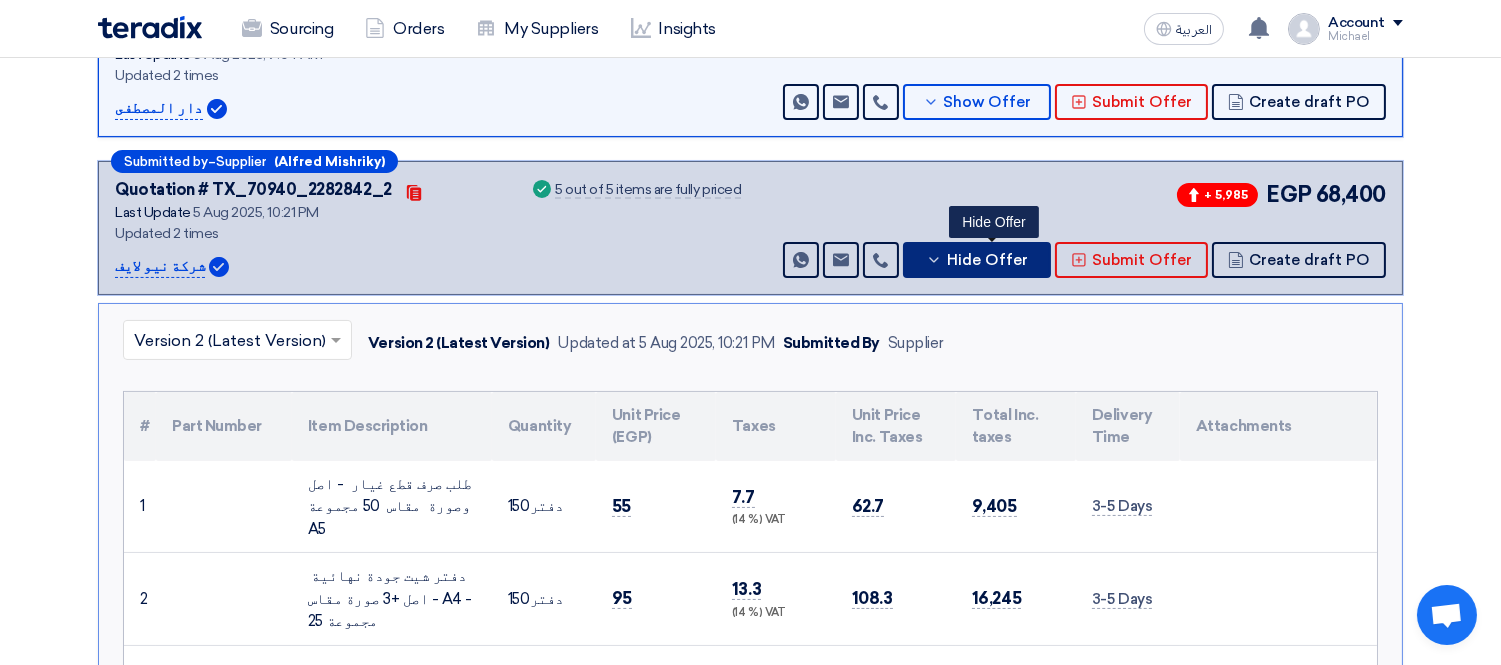 click on "Hide Offer" at bounding box center [987, 260] 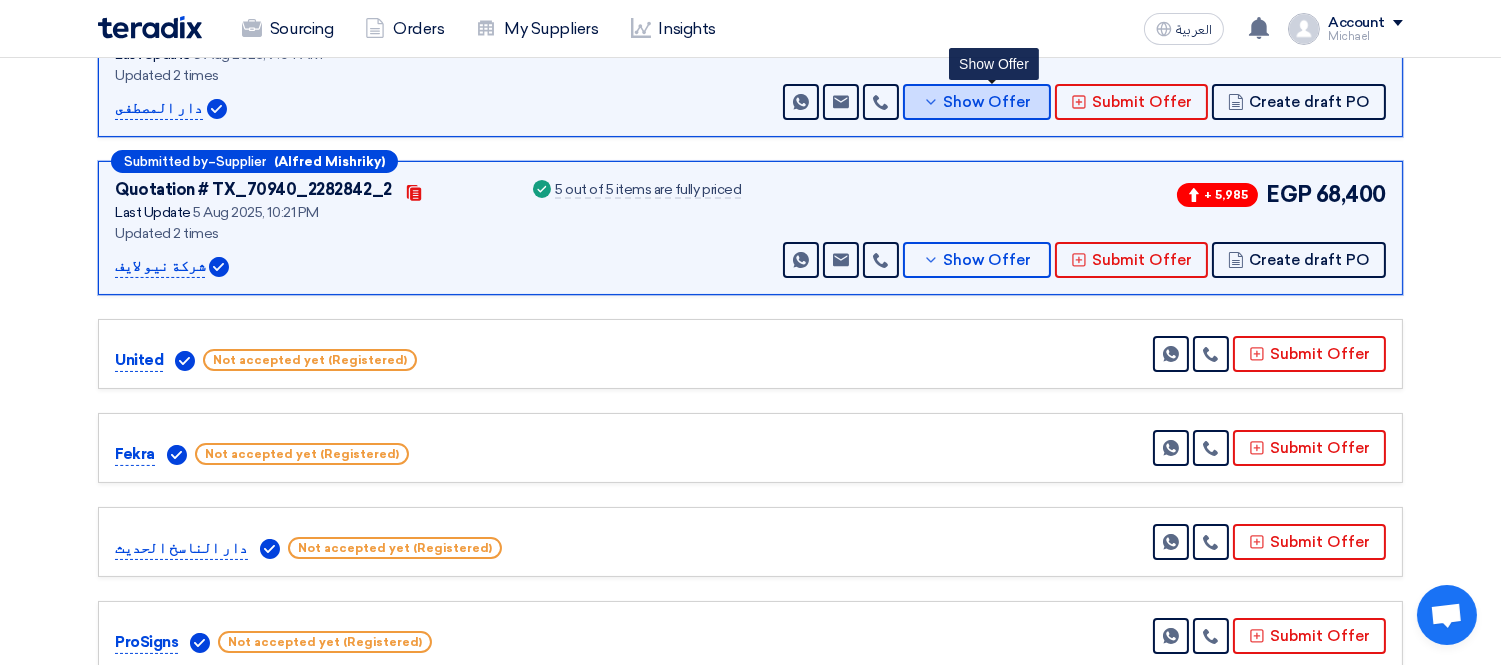 click on "Show Offer" at bounding box center (988, 102) 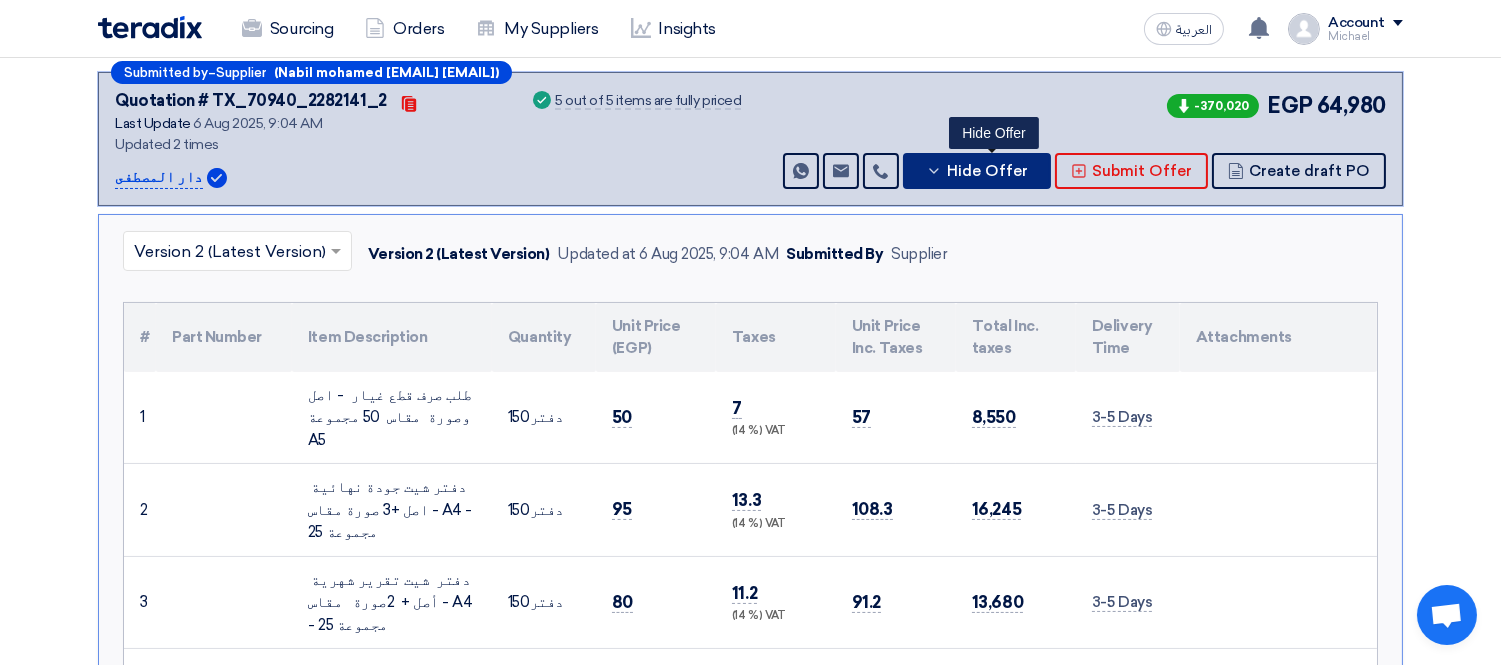 scroll, scrollTop: 302, scrollLeft: 0, axis: vertical 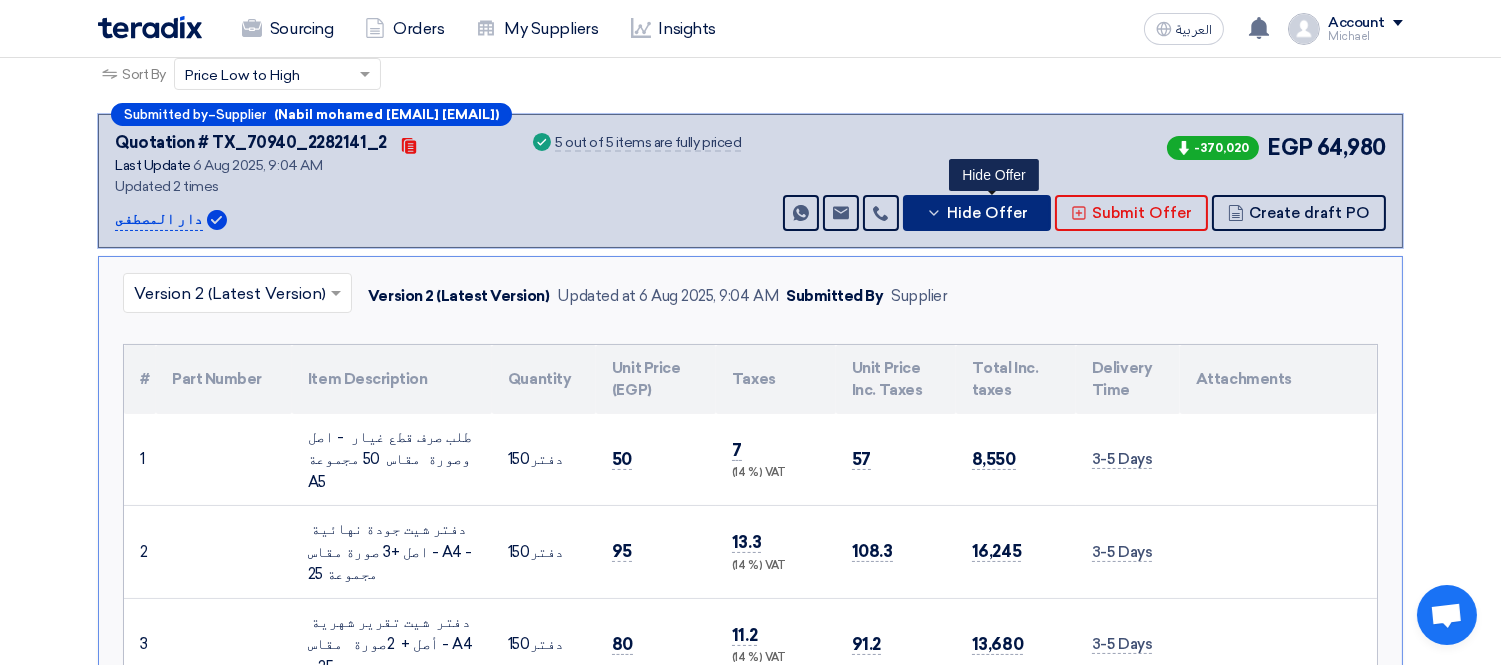 click on "Hide Offer" at bounding box center (987, 213) 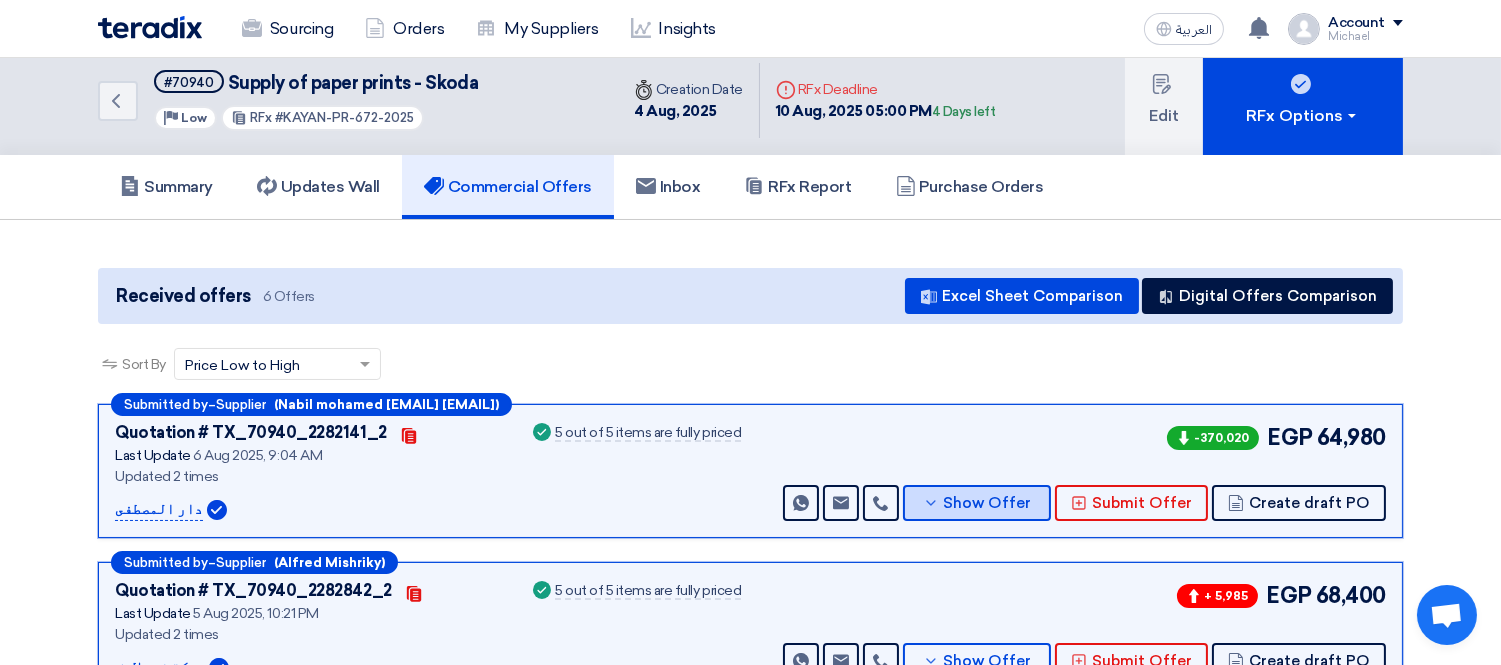 scroll, scrollTop: 0, scrollLeft: 0, axis: both 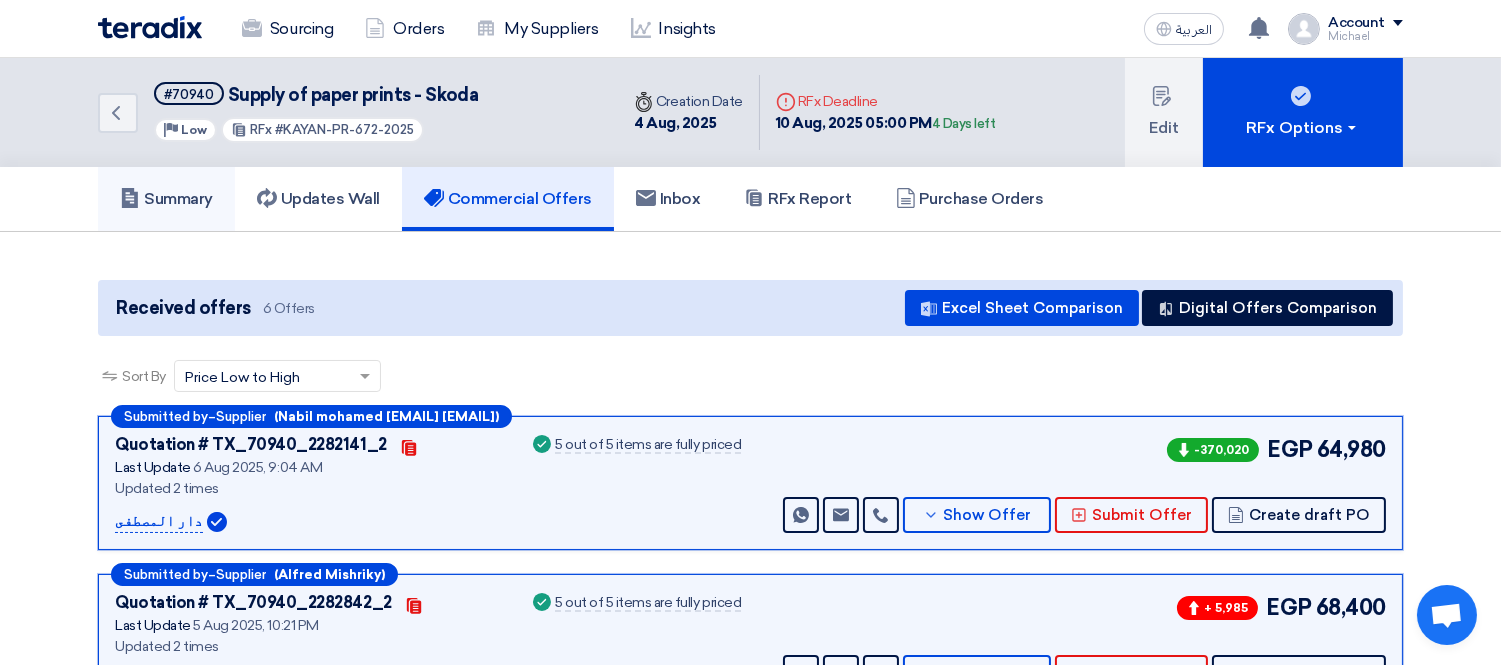 click on "Summary" 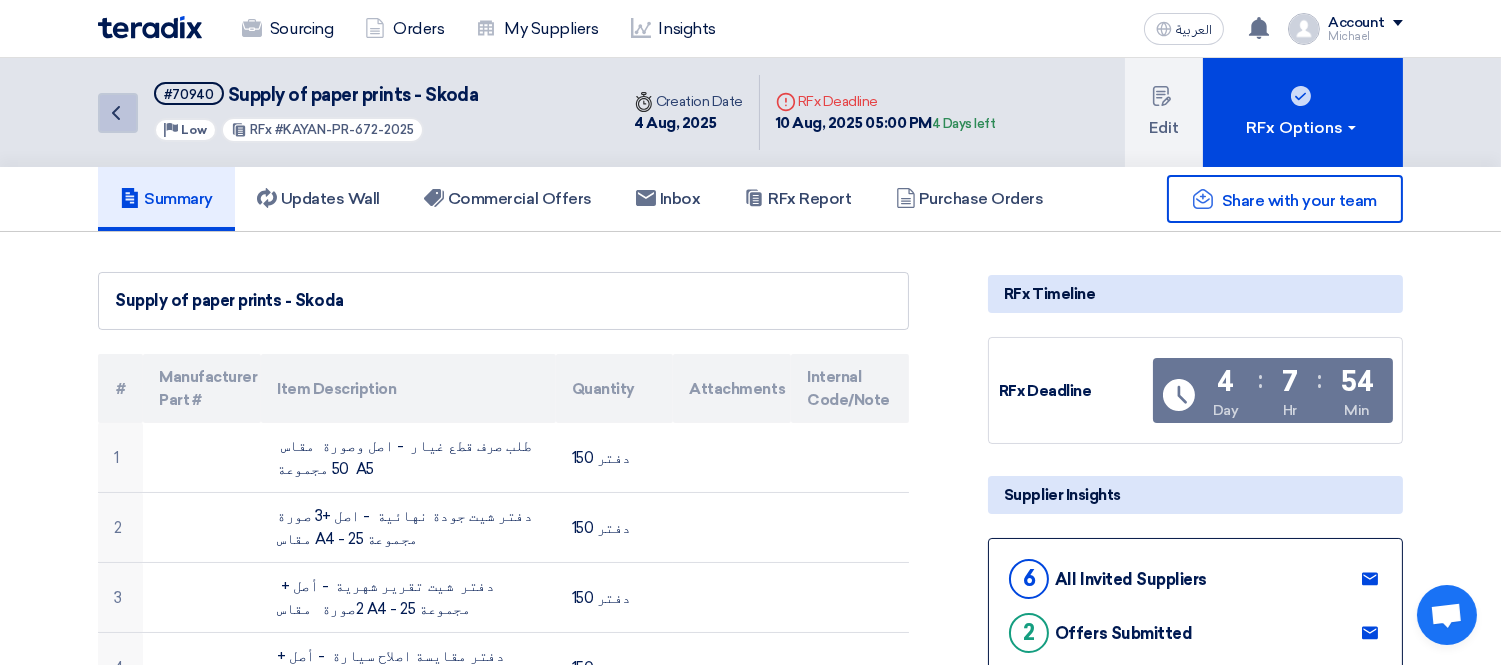 click on "Back" 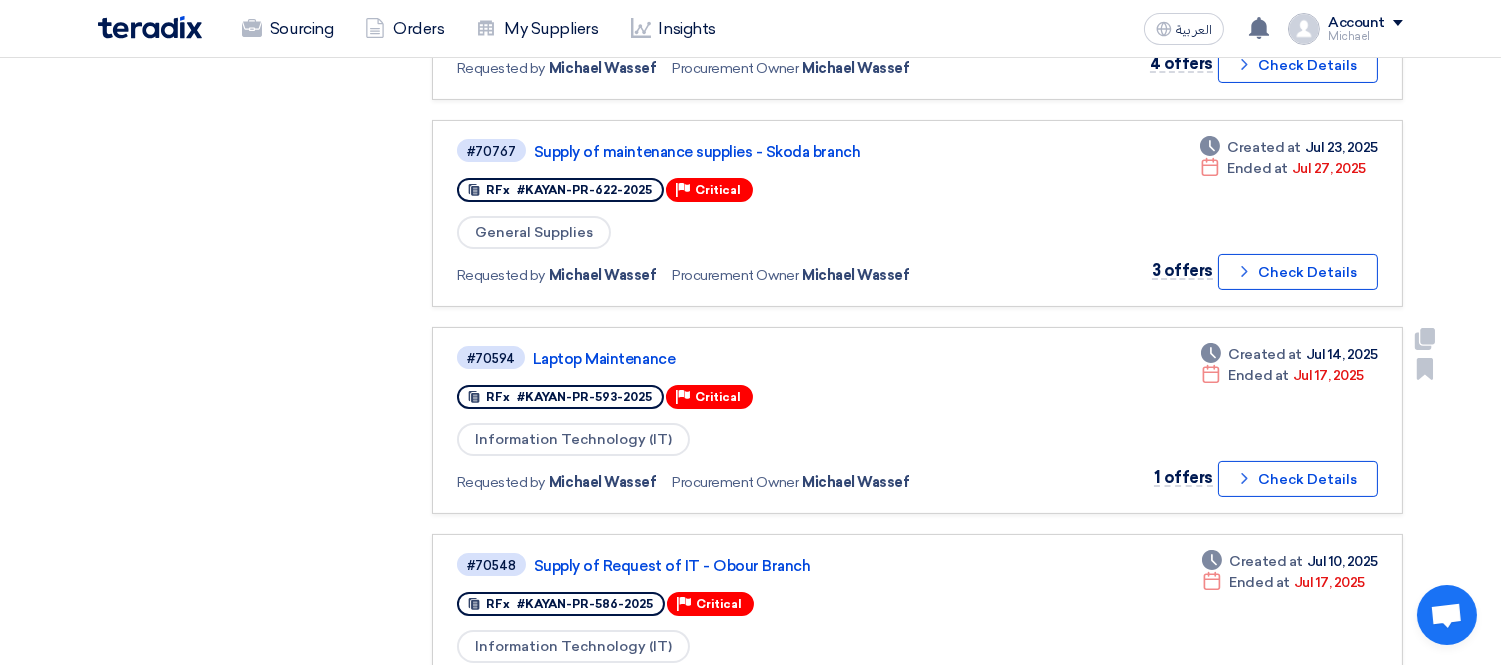 scroll, scrollTop: 777, scrollLeft: 0, axis: vertical 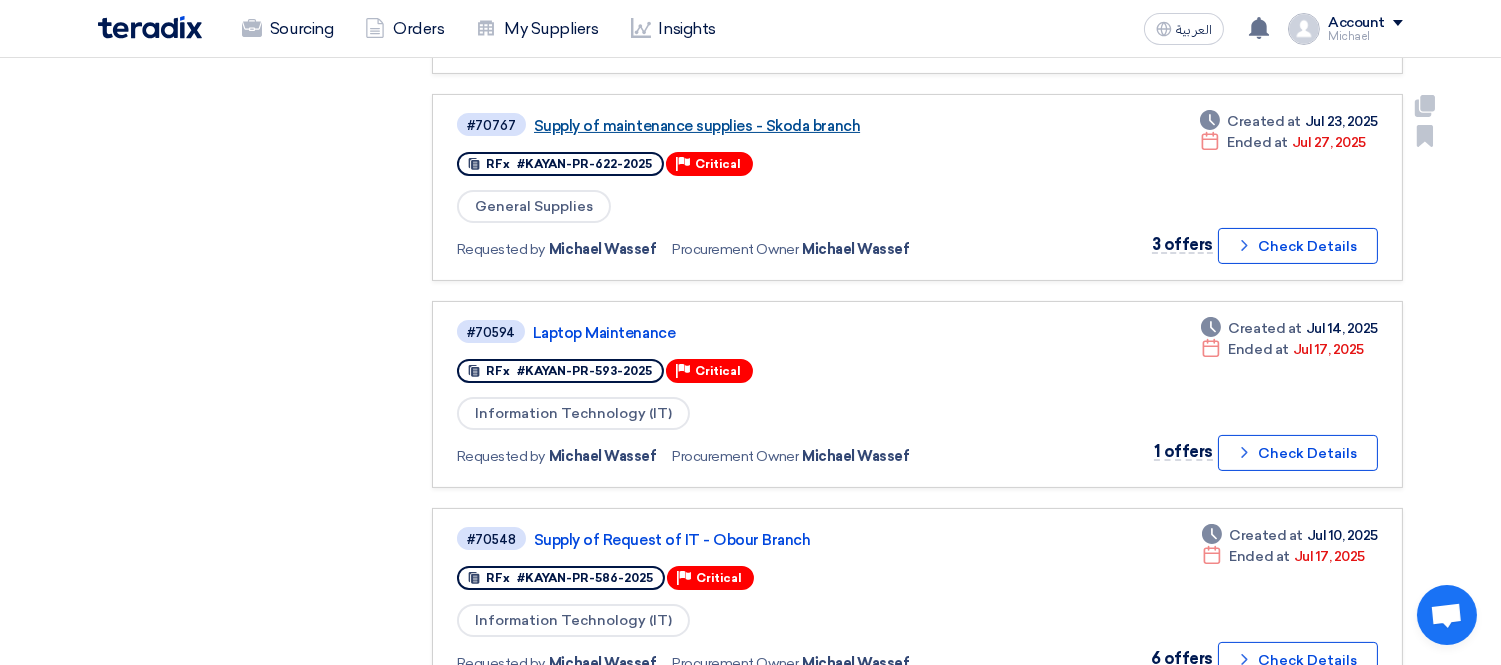 click on "Supply of maintenance supplies - Skoda branch" 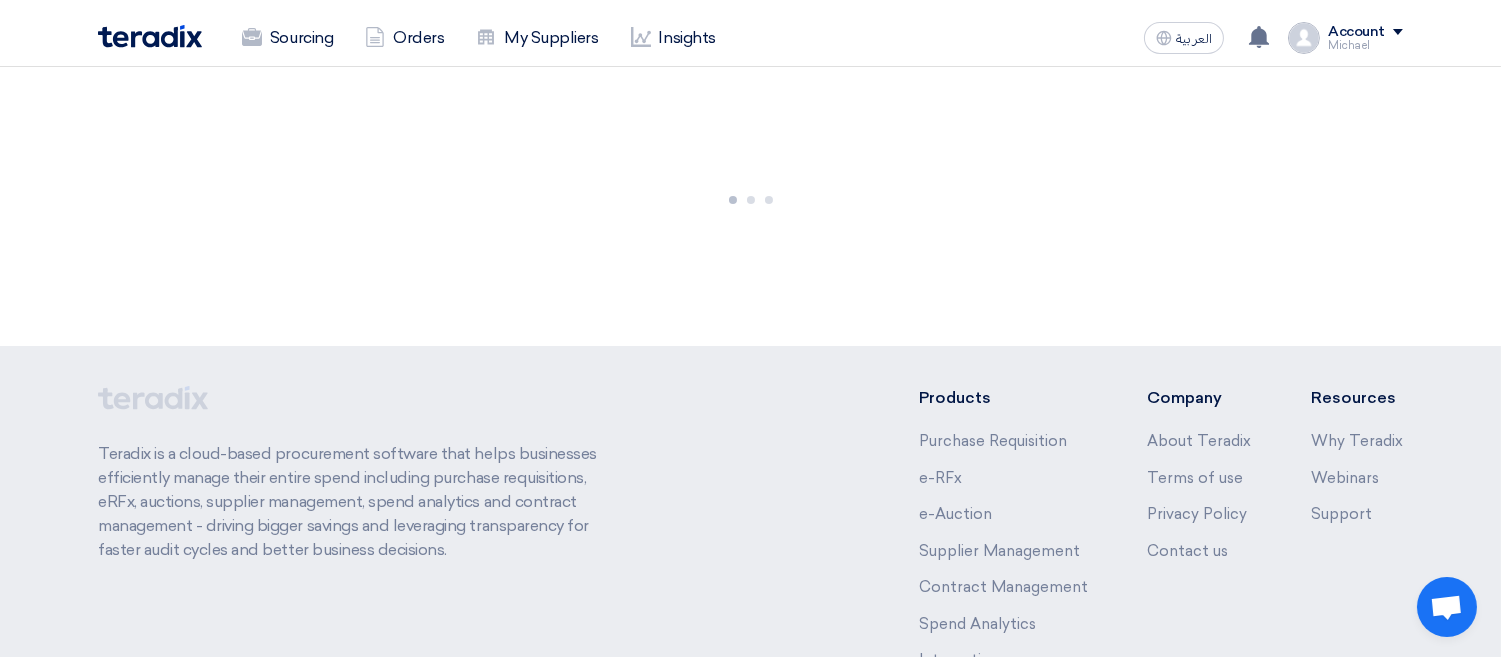 scroll, scrollTop: 0, scrollLeft: 0, axis: both 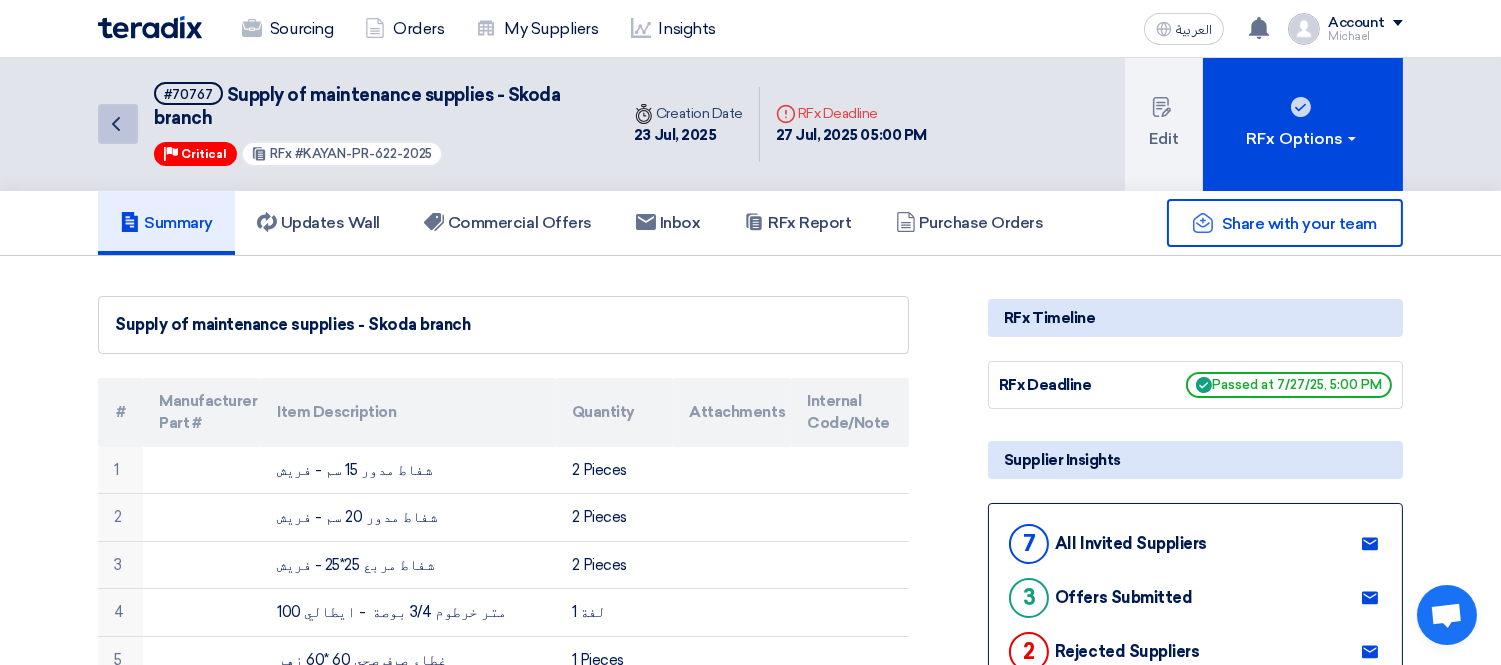 click on "Back" 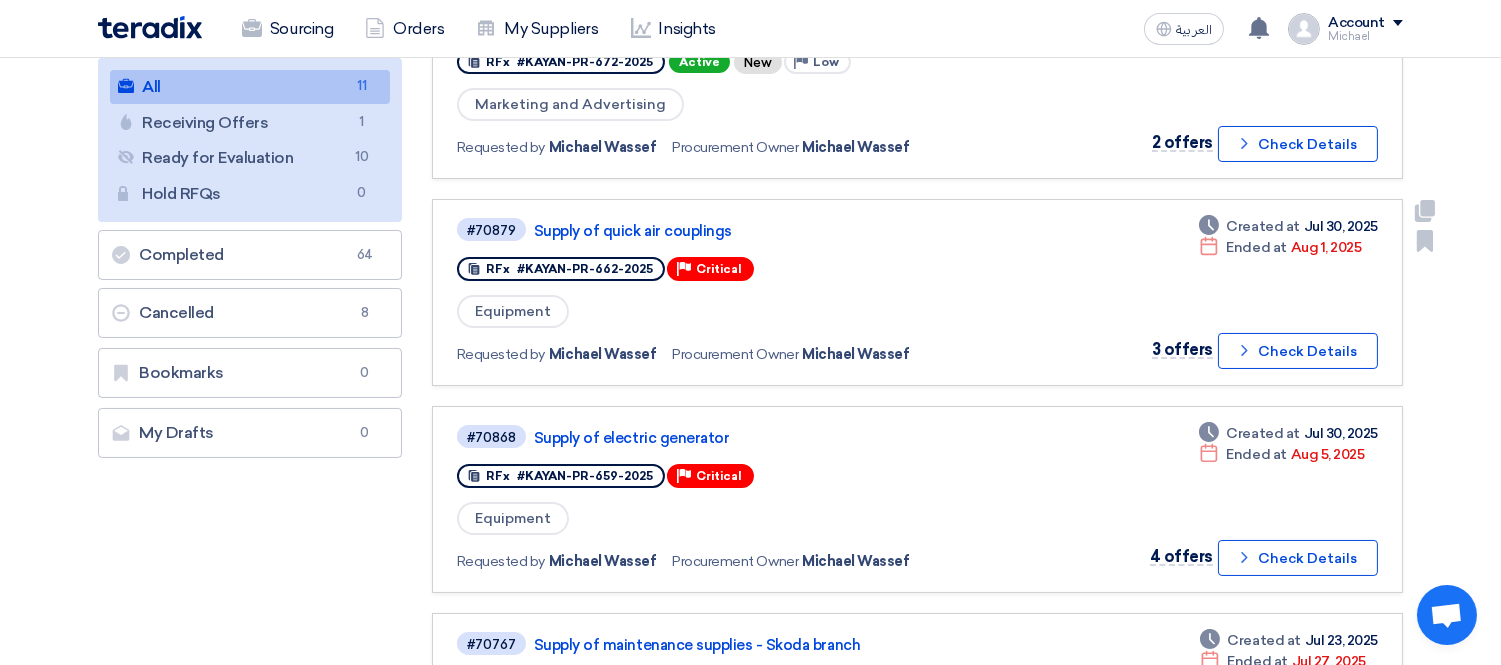 scroll, scrollTop: 222, scrollLeft: 0, axis: vertical 